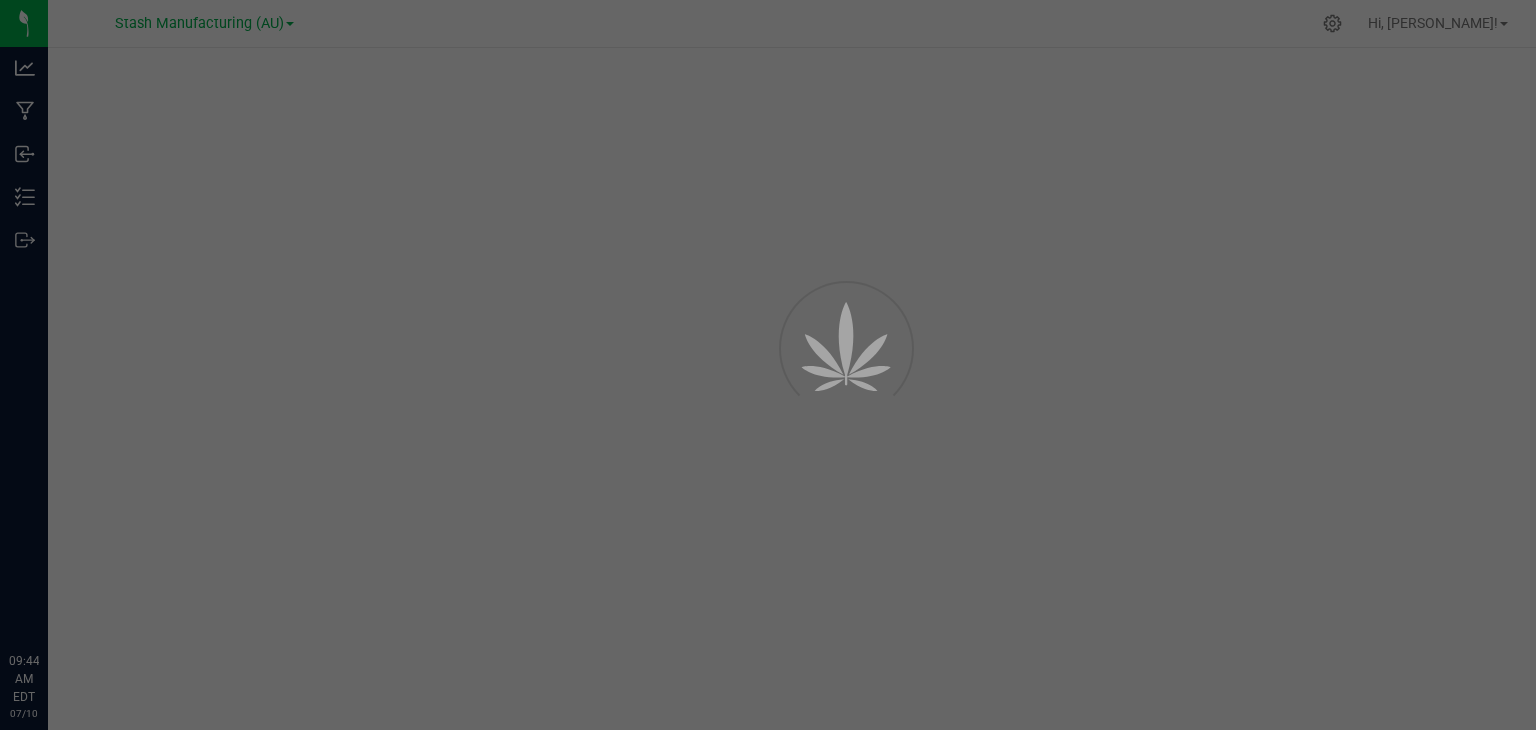 scroll, scrollTop: 0, scrollLeft: 0, axis: both 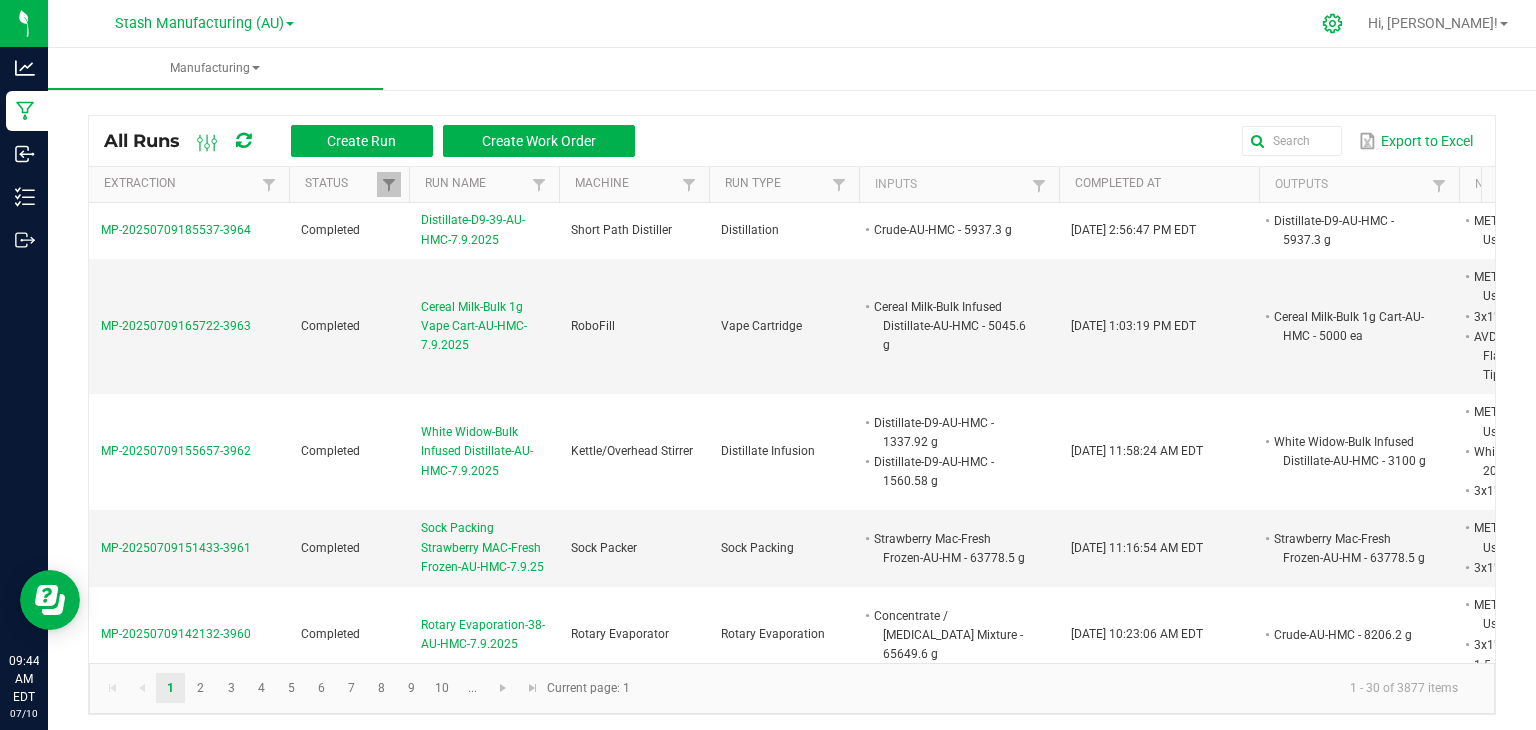 click 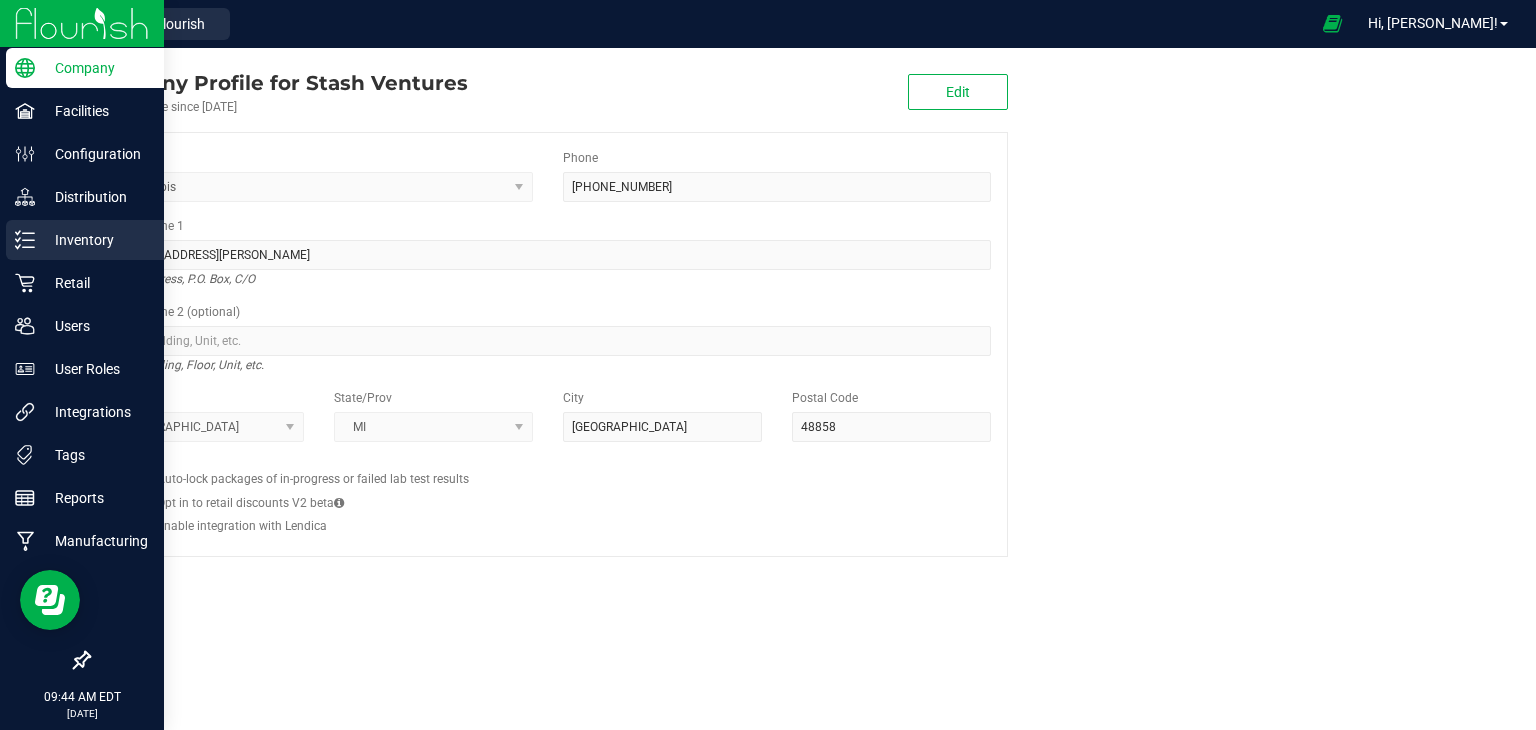 click on "Inventory" at bounding box center (95, 240) 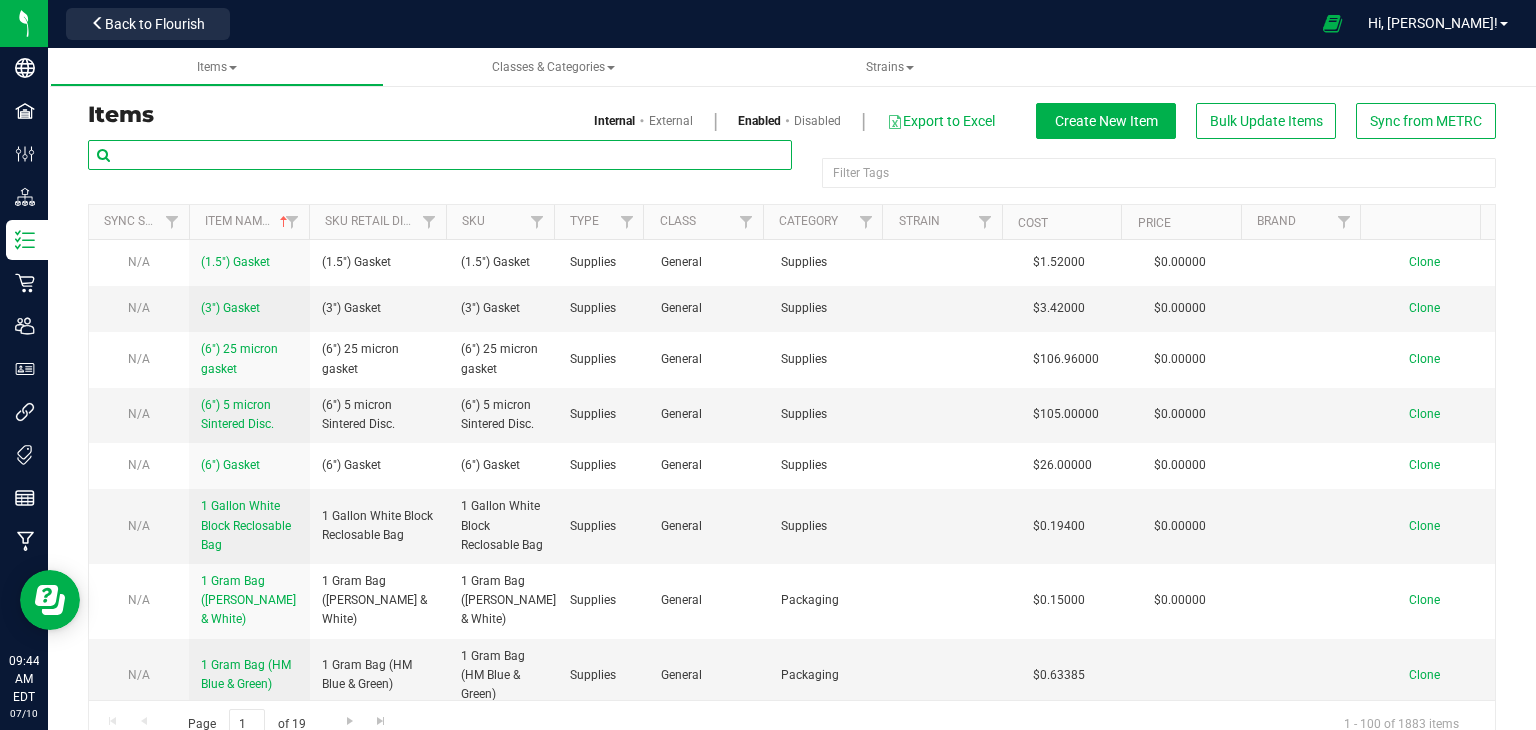 click at bounding box center (440, 155) 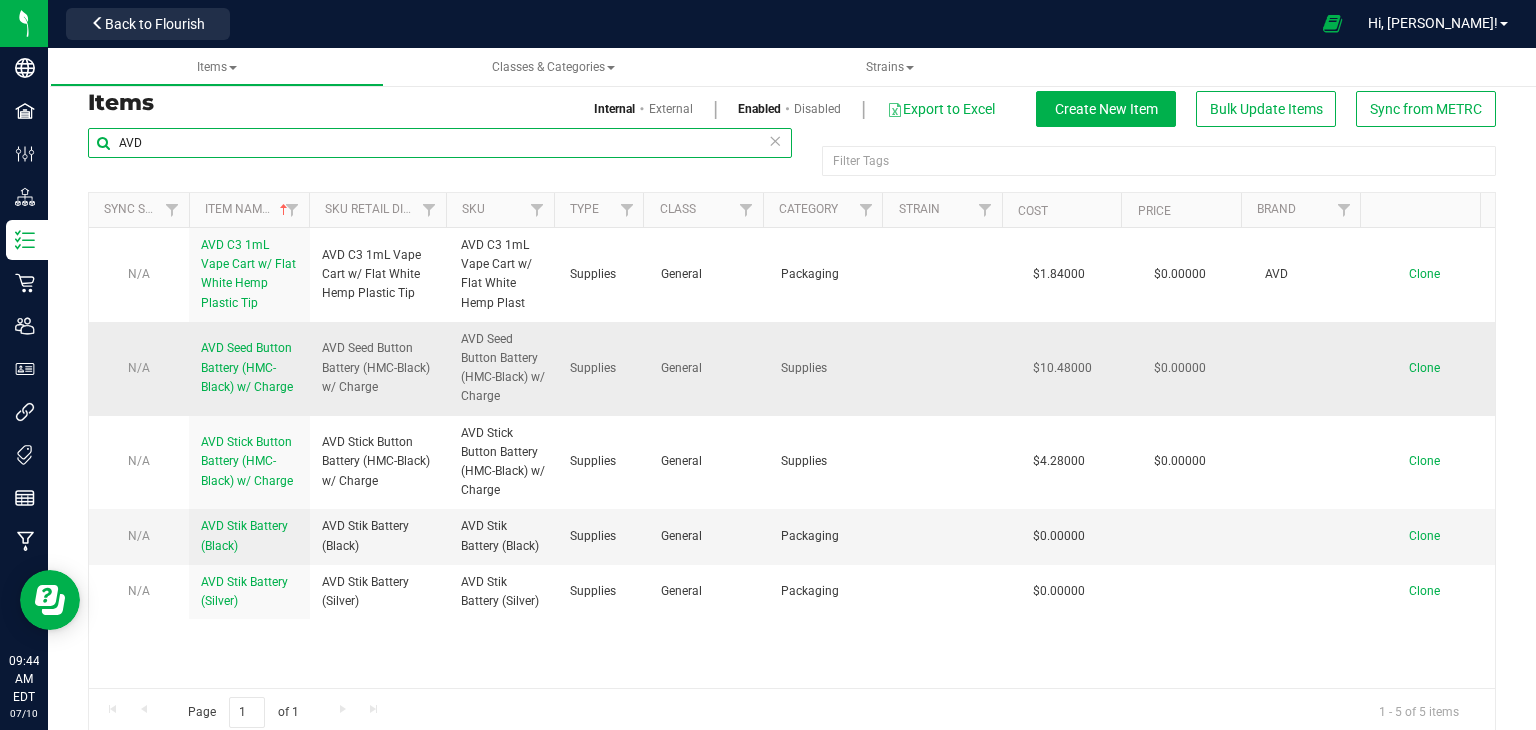 scroll, scrollTop: 0, scrollLeft: 0, axis: both 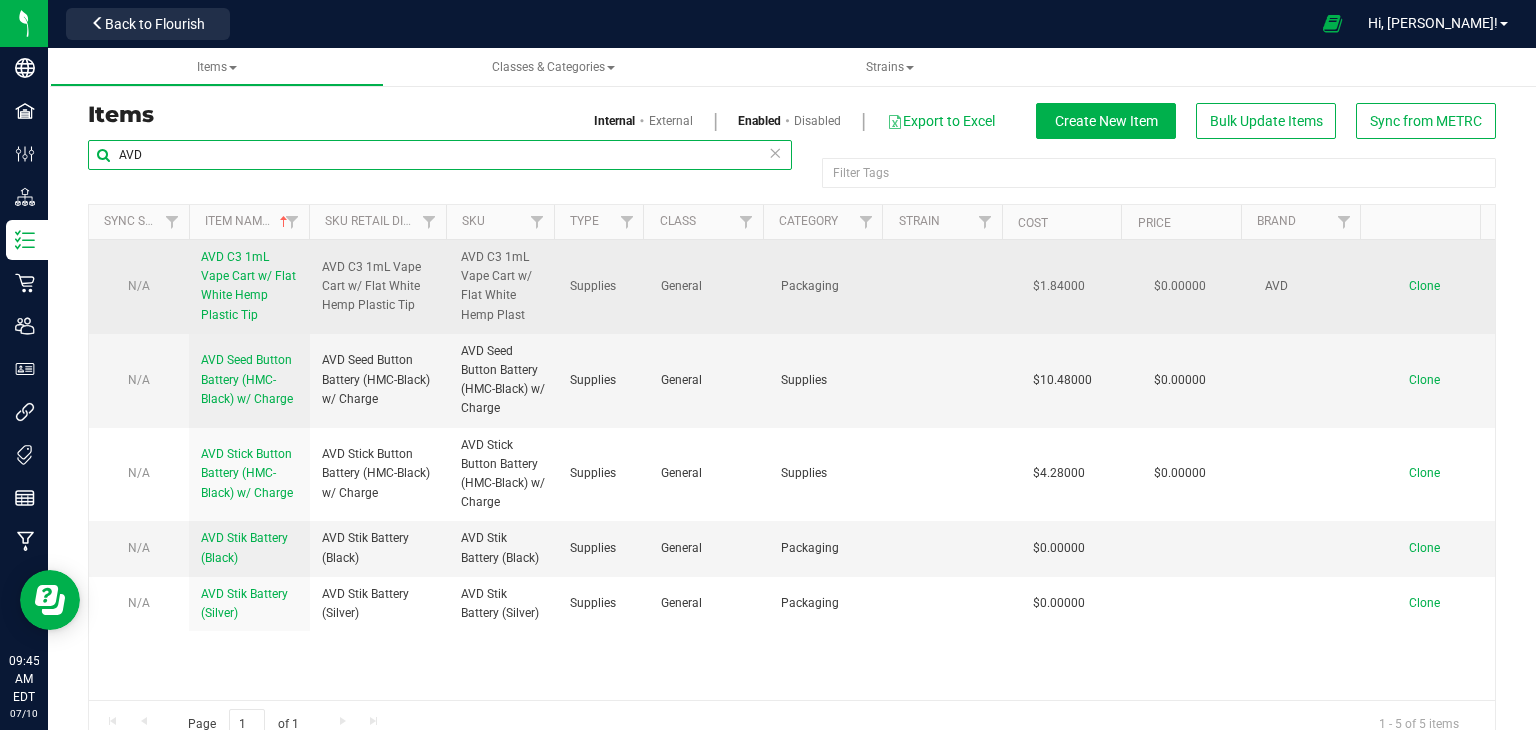 type on "AVD" 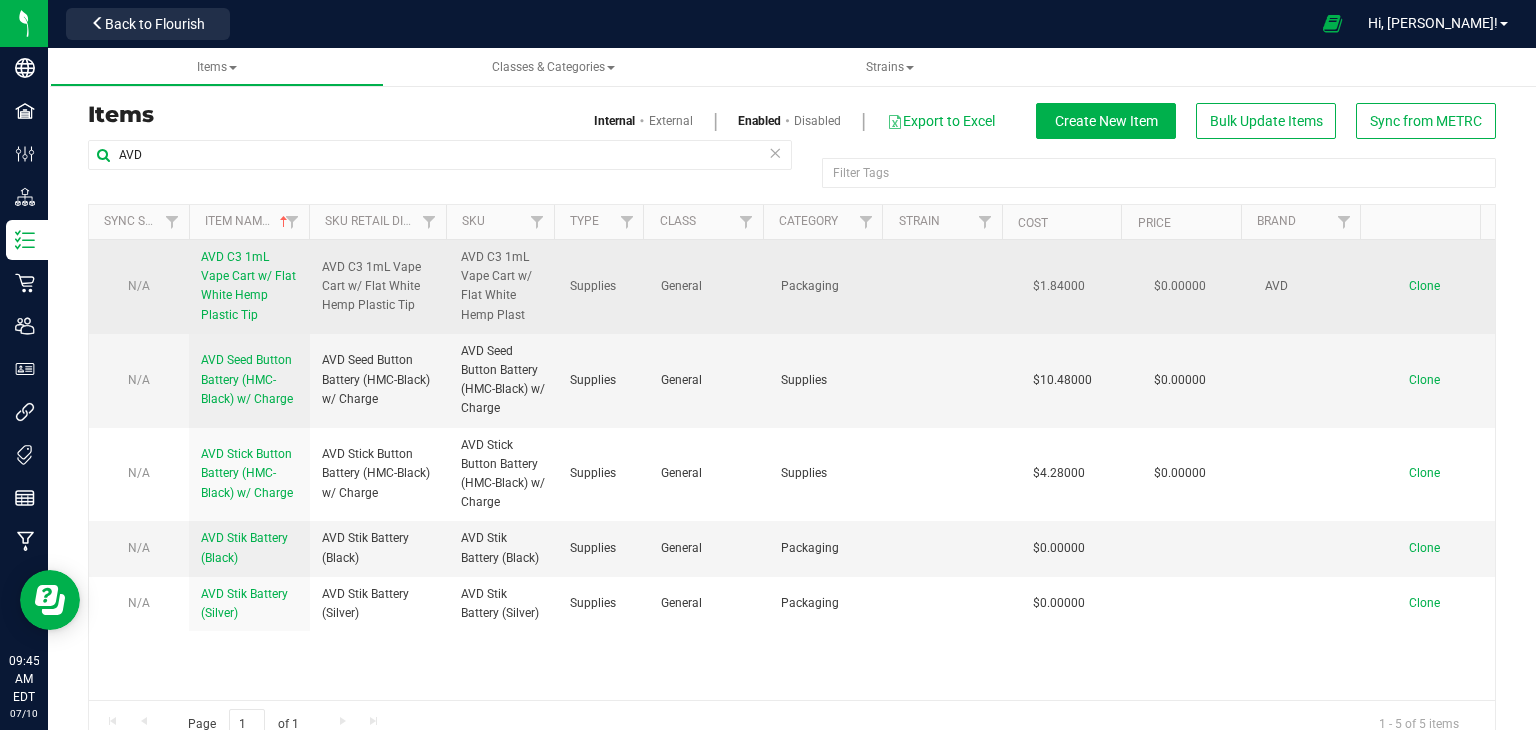 click on "AVD C3 1mL Vape Cart w/ Flat White Hemp Plastic Tip" at bounding box center (248, 286) 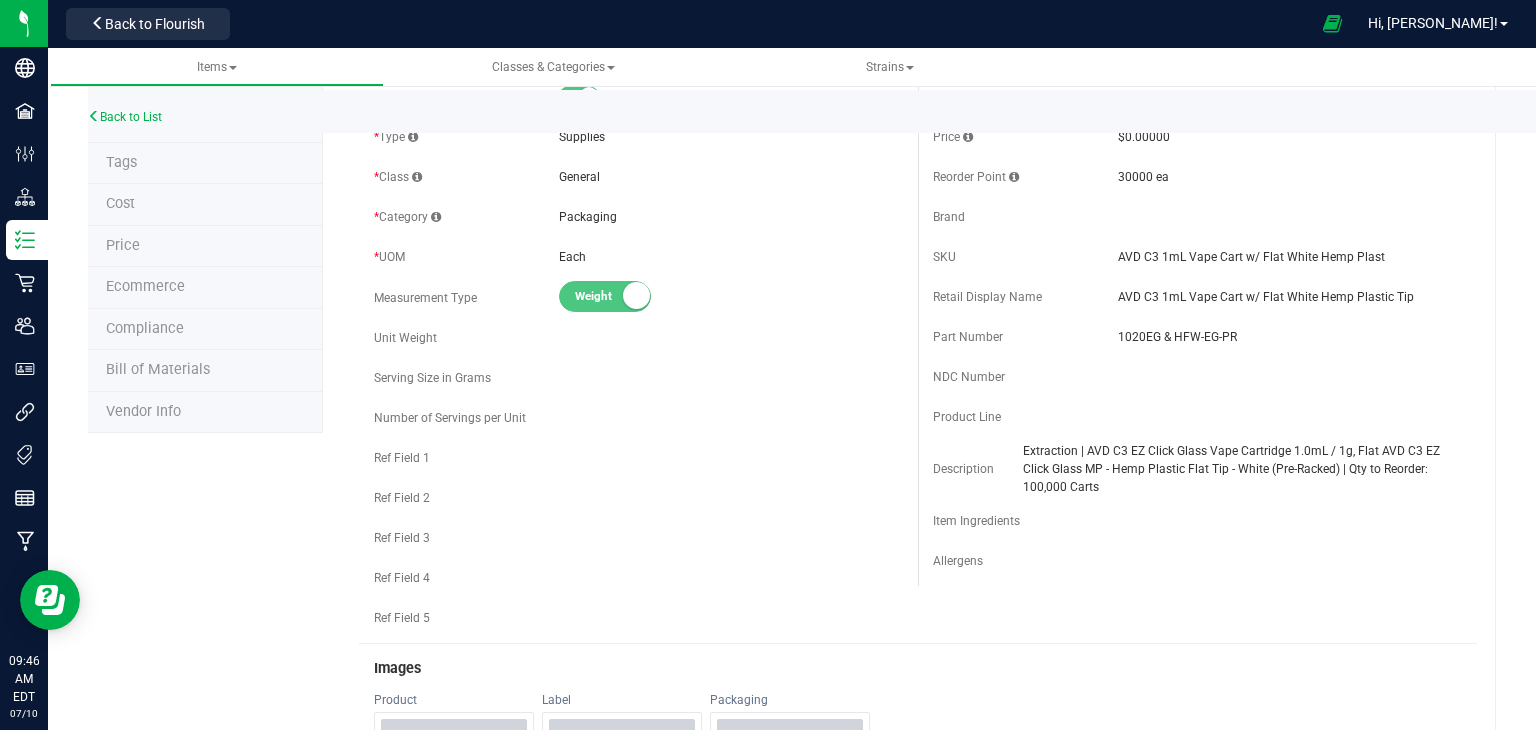 scroll, scrollTop: 0, scrollLeft: 0, axis: both 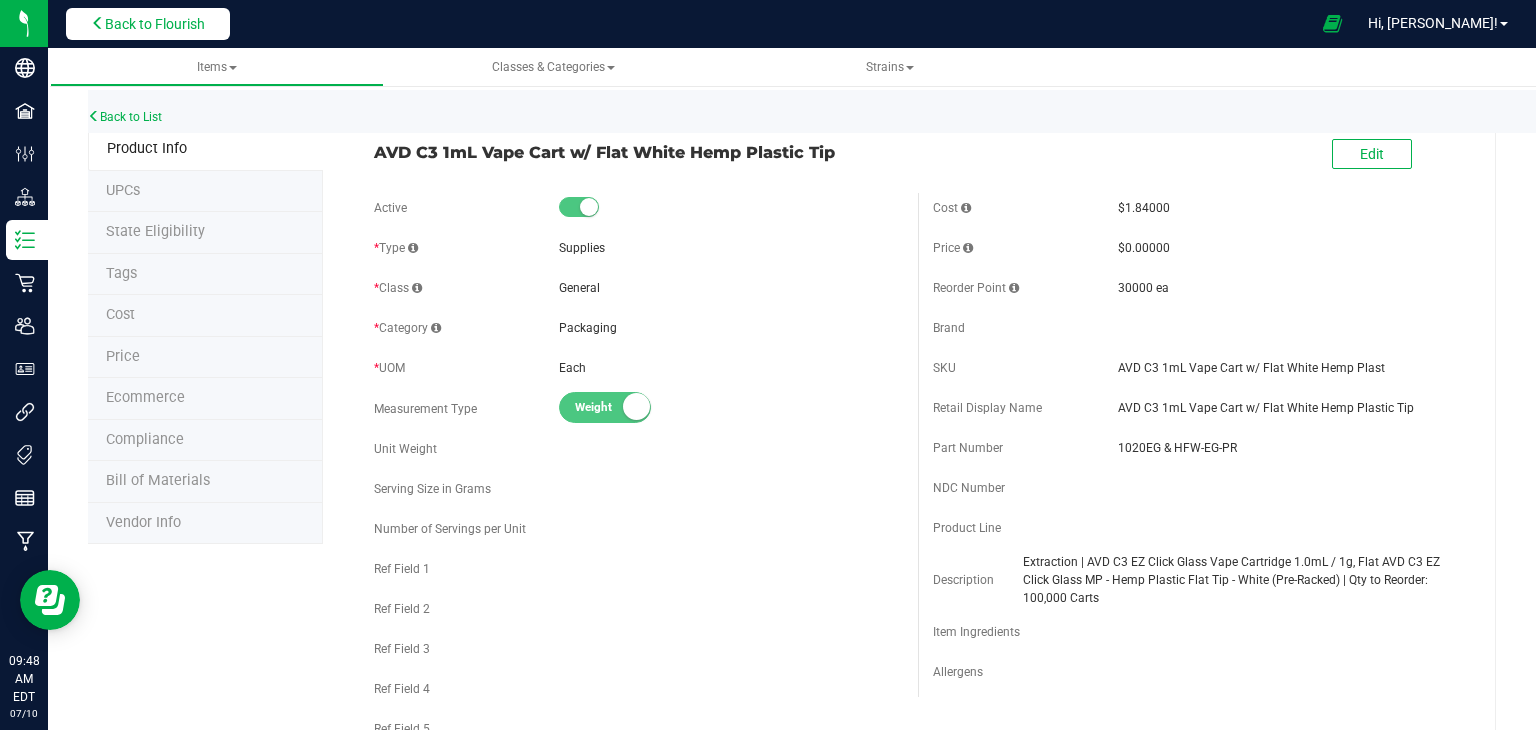 click on "Back to Flourish" at bounding box center [155, 24] 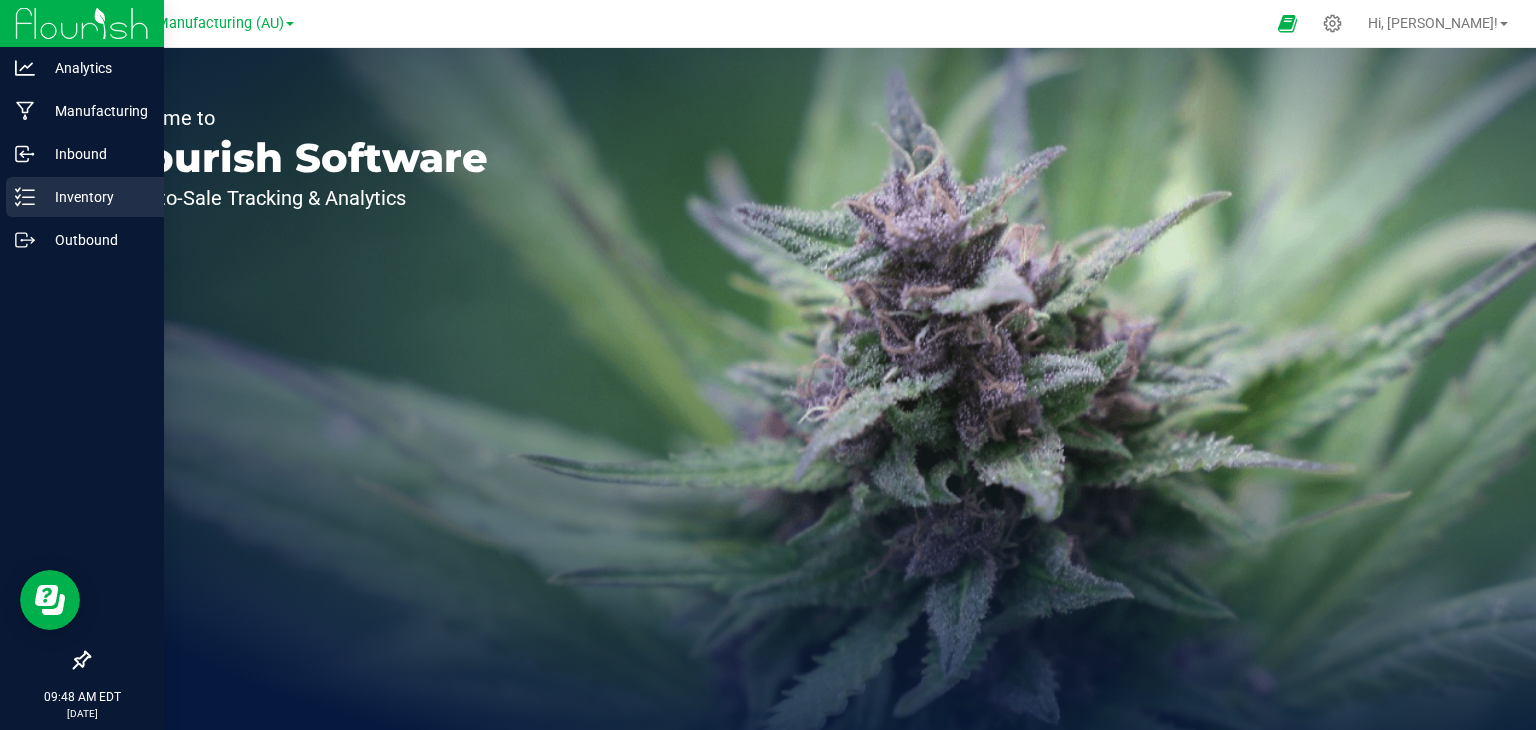click on "Inventory" at bounding box center [95, 197] 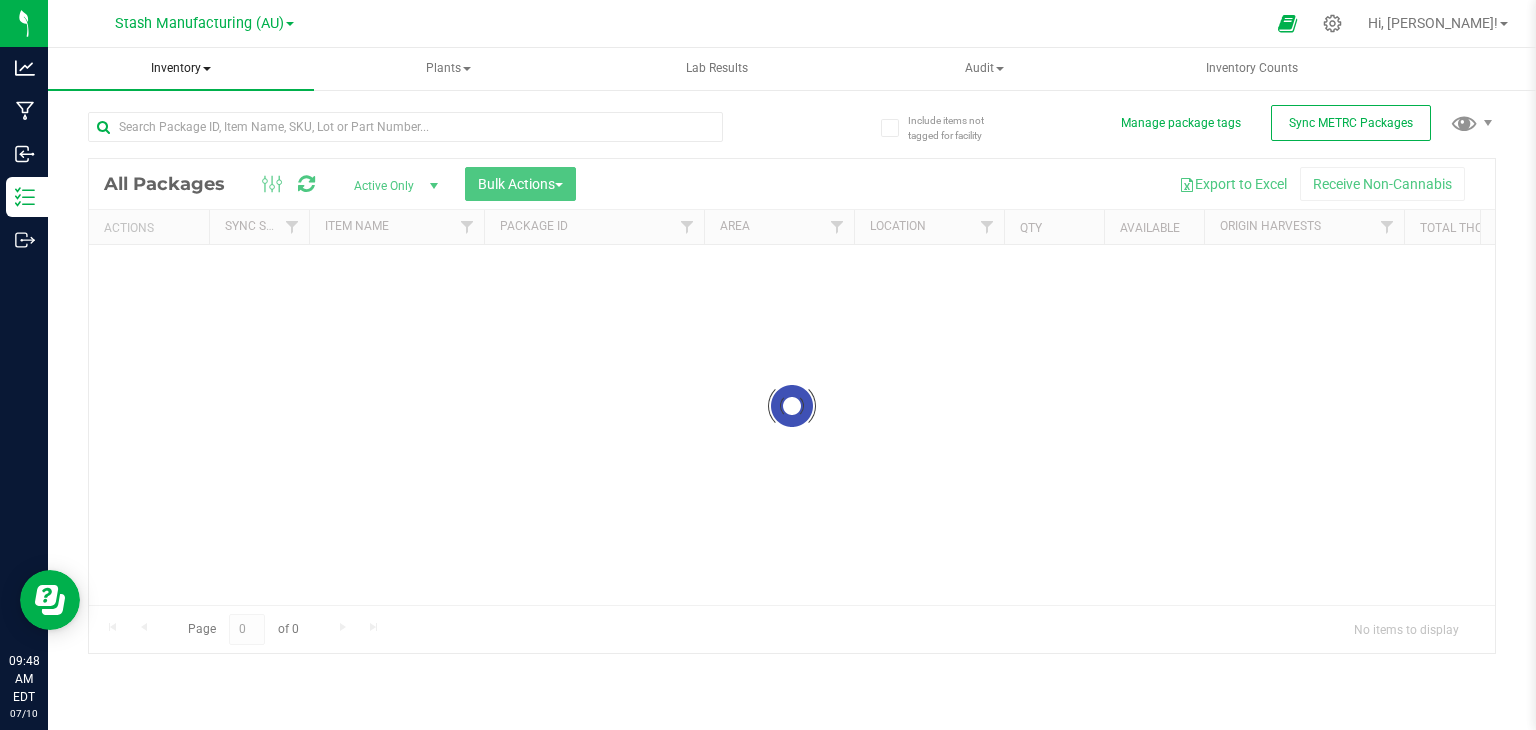 click on "Inventory" at bounding box center [181, 69] 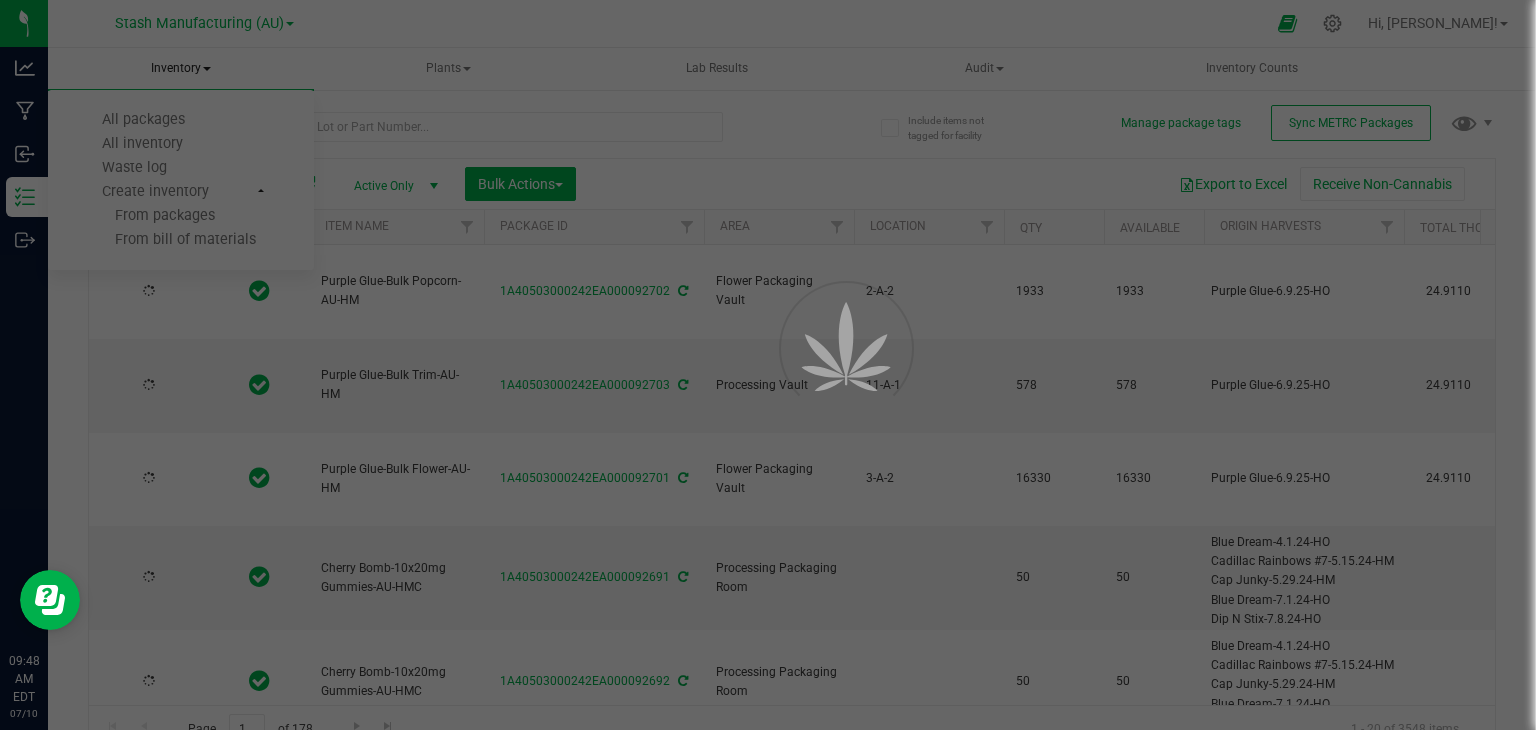 click at bounding box center (768, 365) 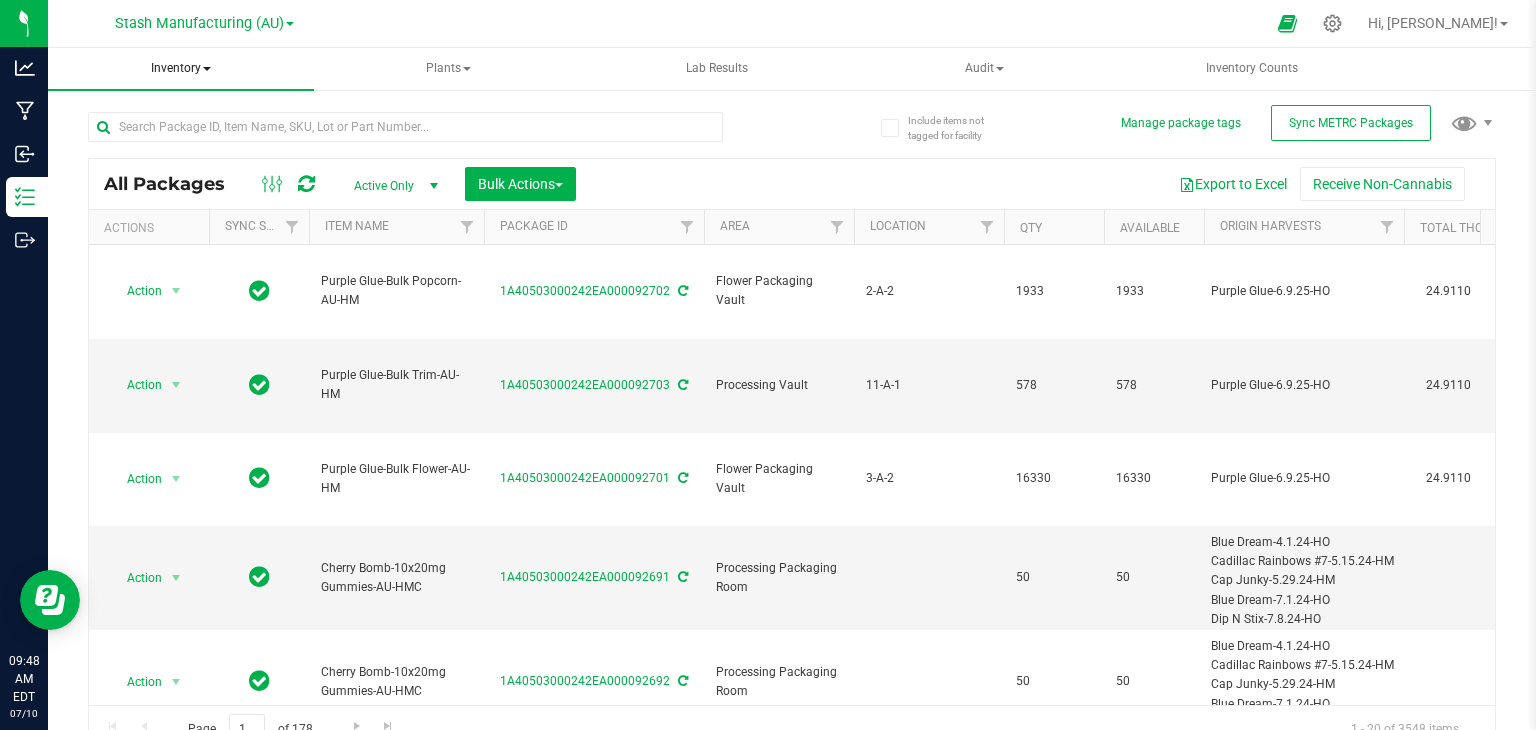 click on "Inventory" at bounding box center [181, 69] 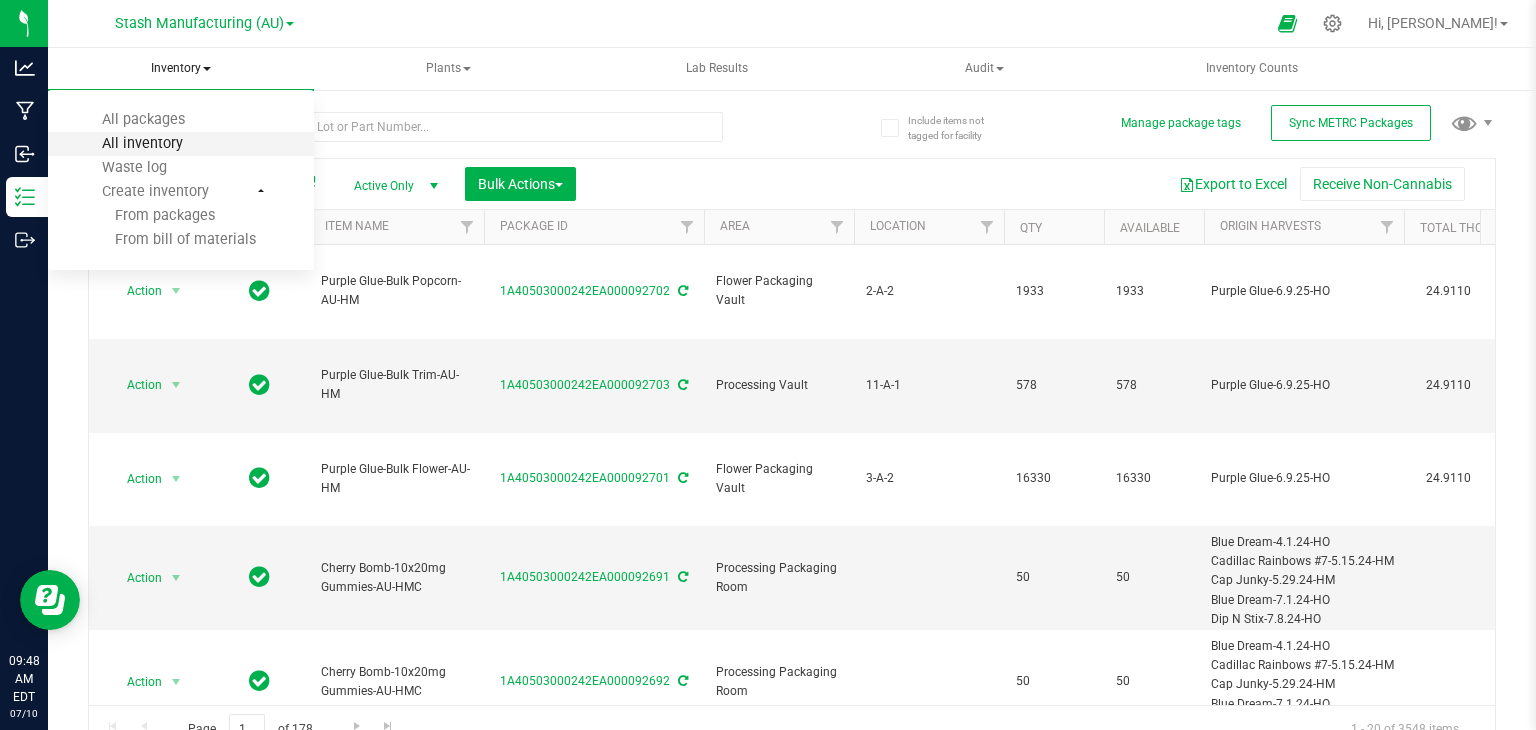 click on "All inventory" at bounding box center [142, 143] 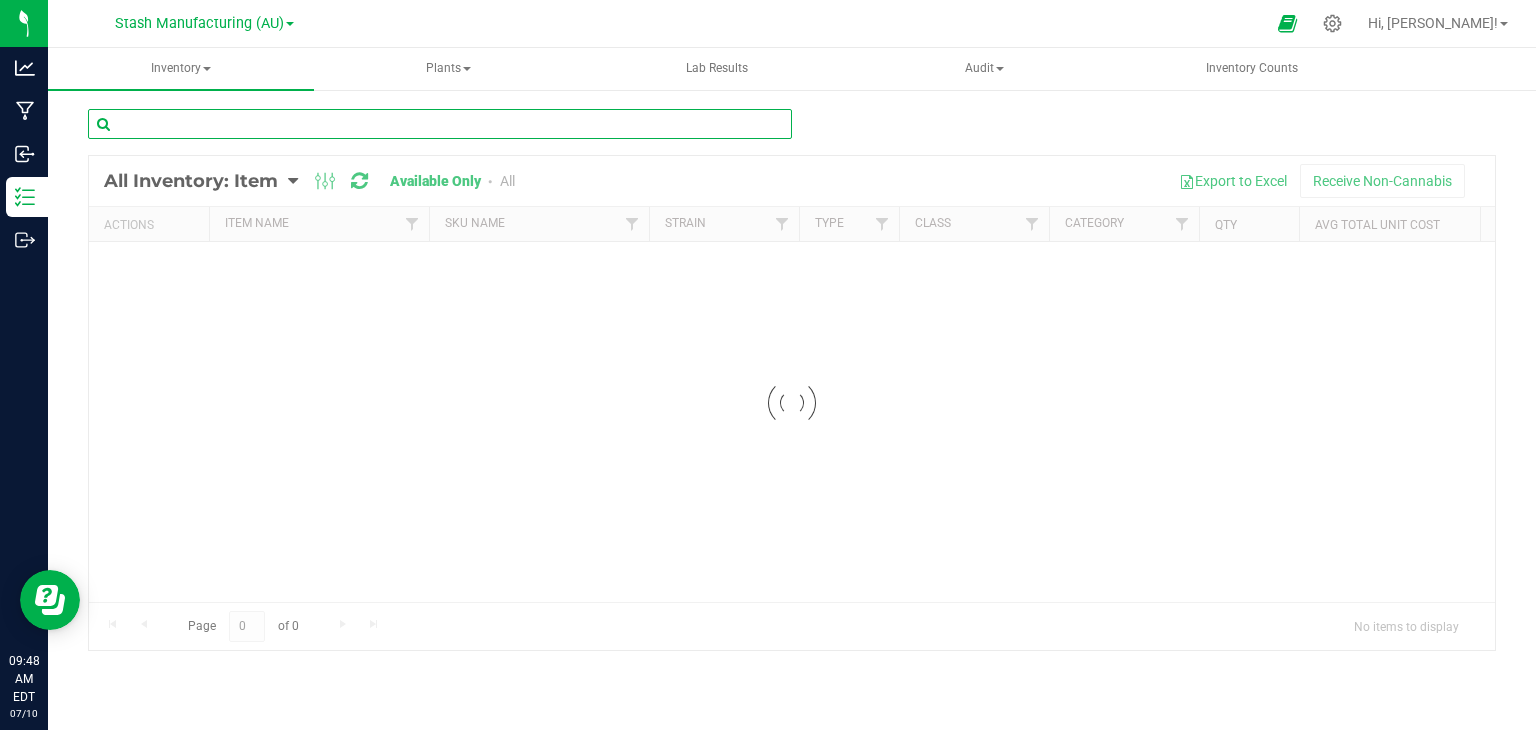 click at bounding box center (440, 124) 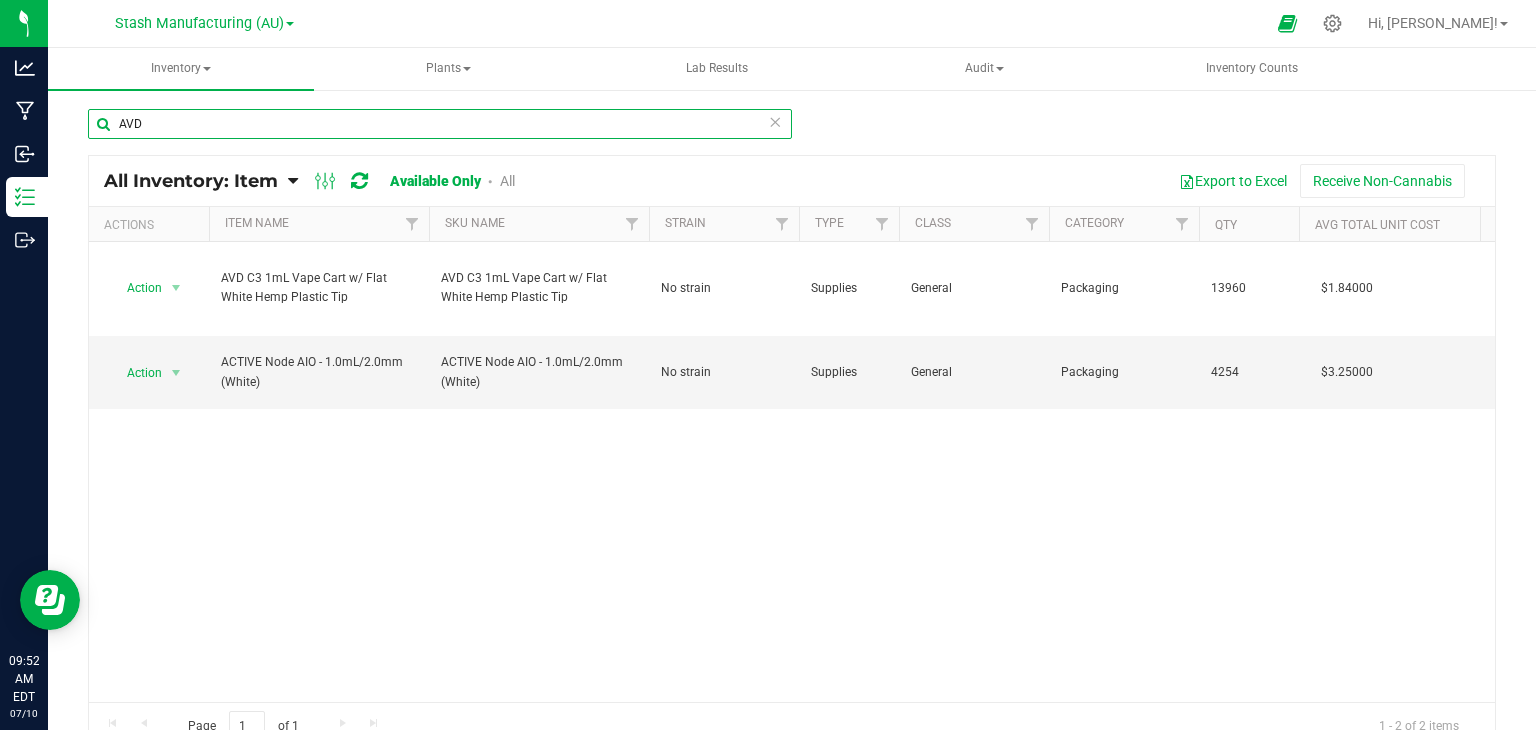 click on "AVD" at bounding box center (440, 124) 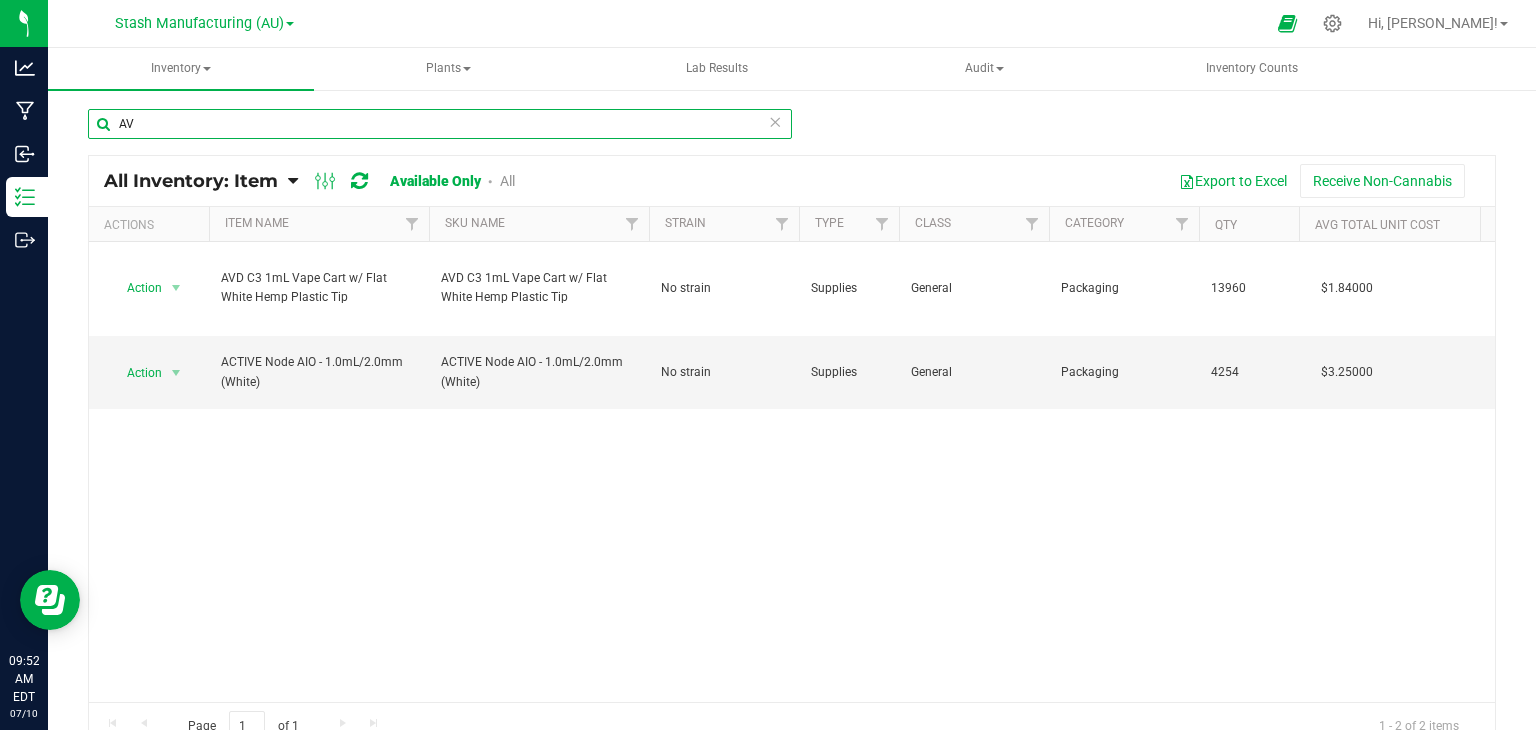 type on "A" 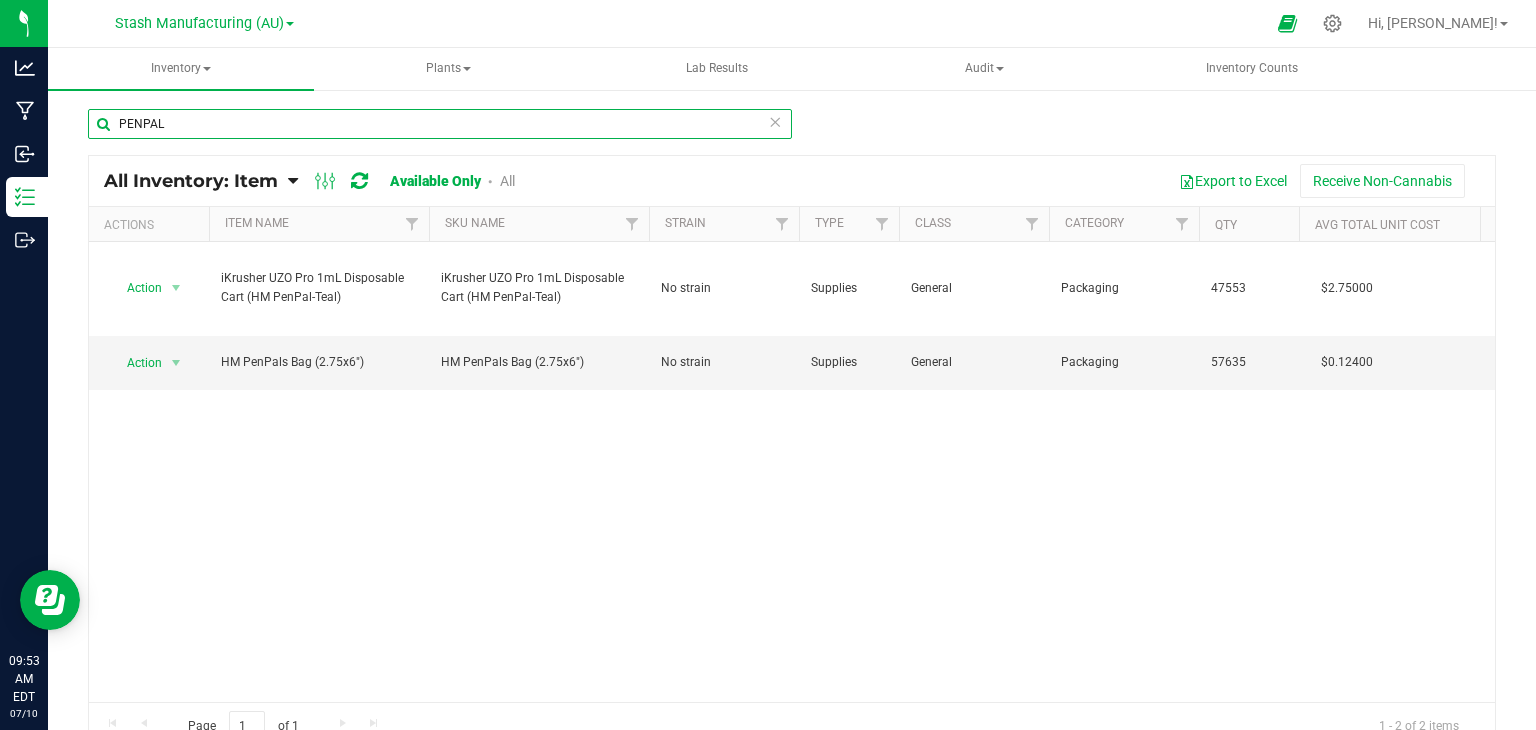 type on "PENPAL" 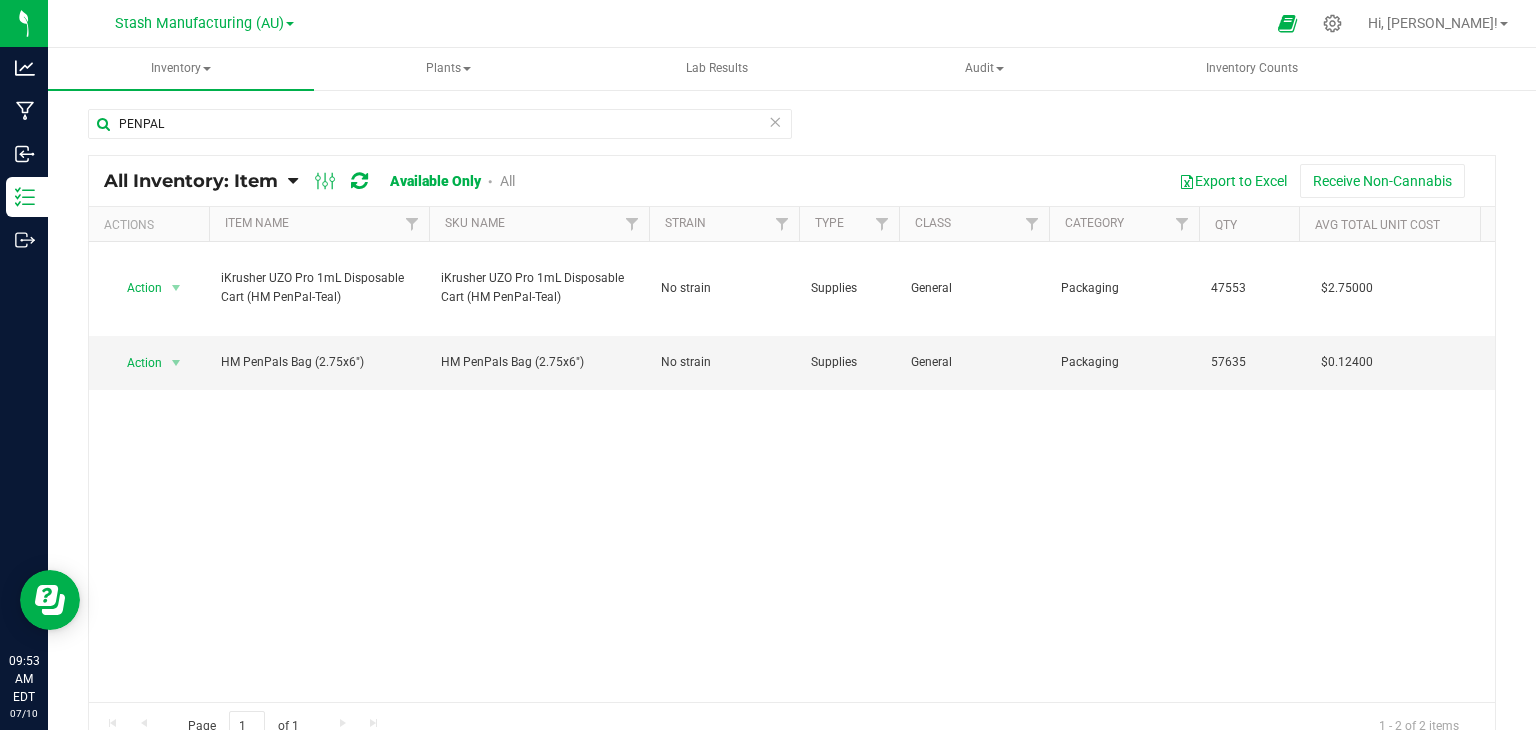 click at bounding box center [775, 121] 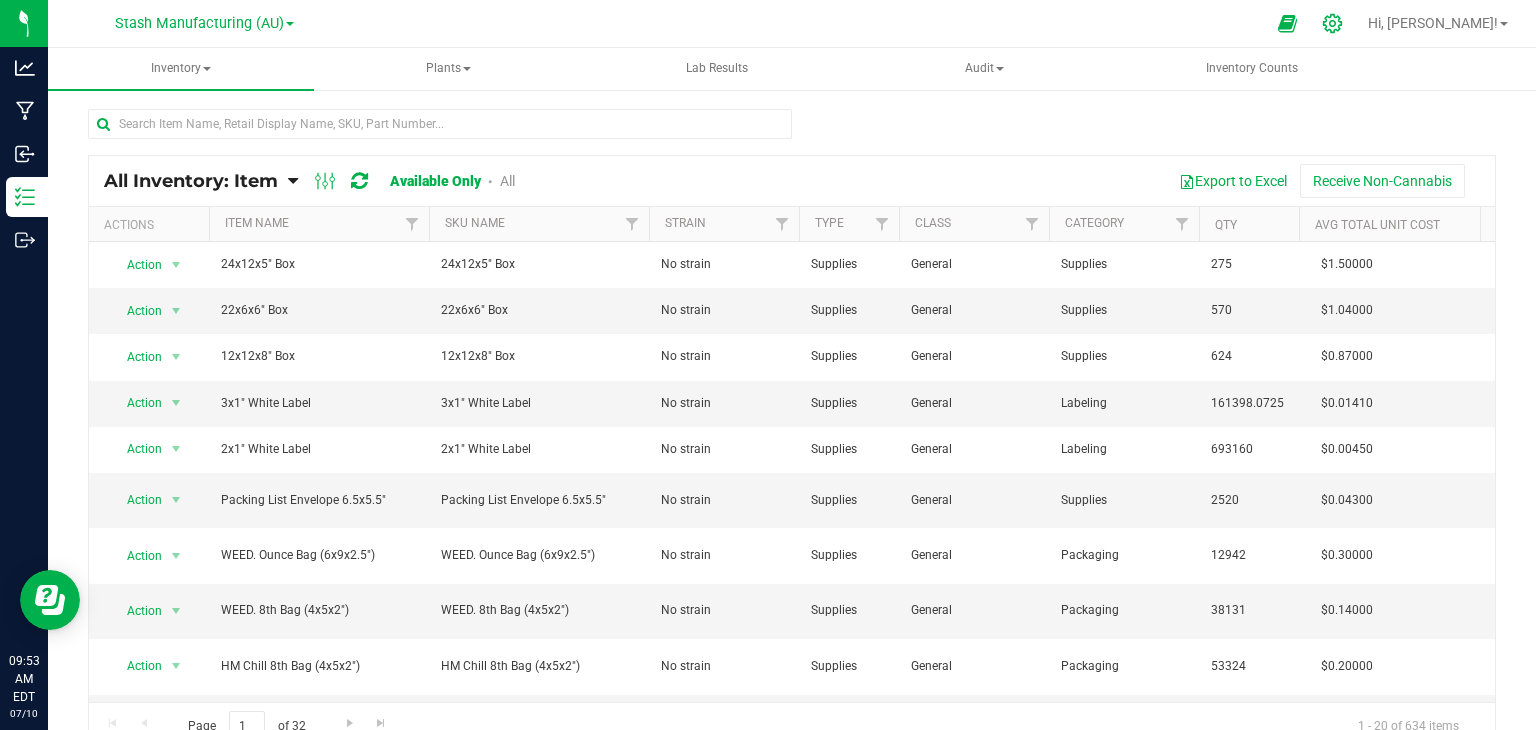 click 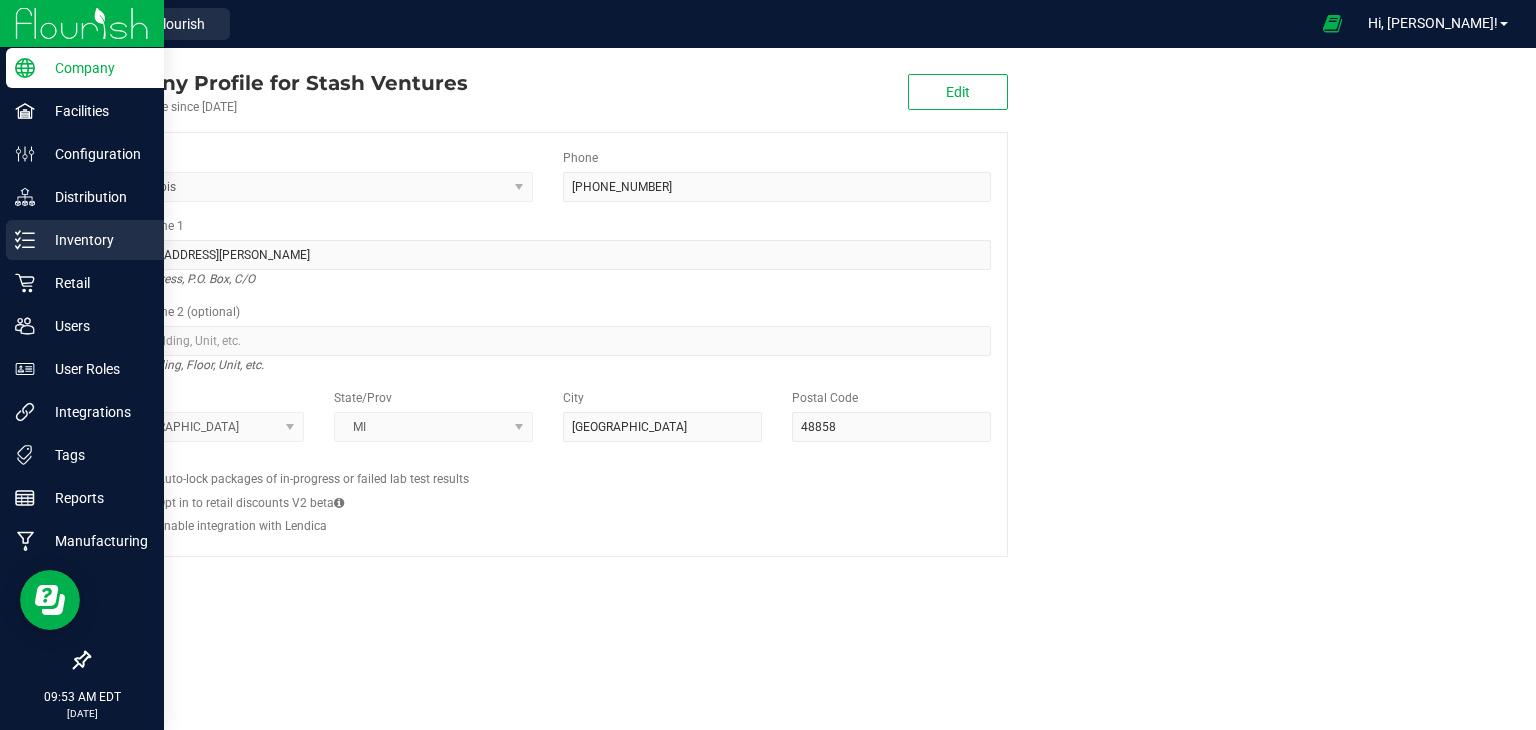 click on "Inventory" at bounding box center (95, 240) 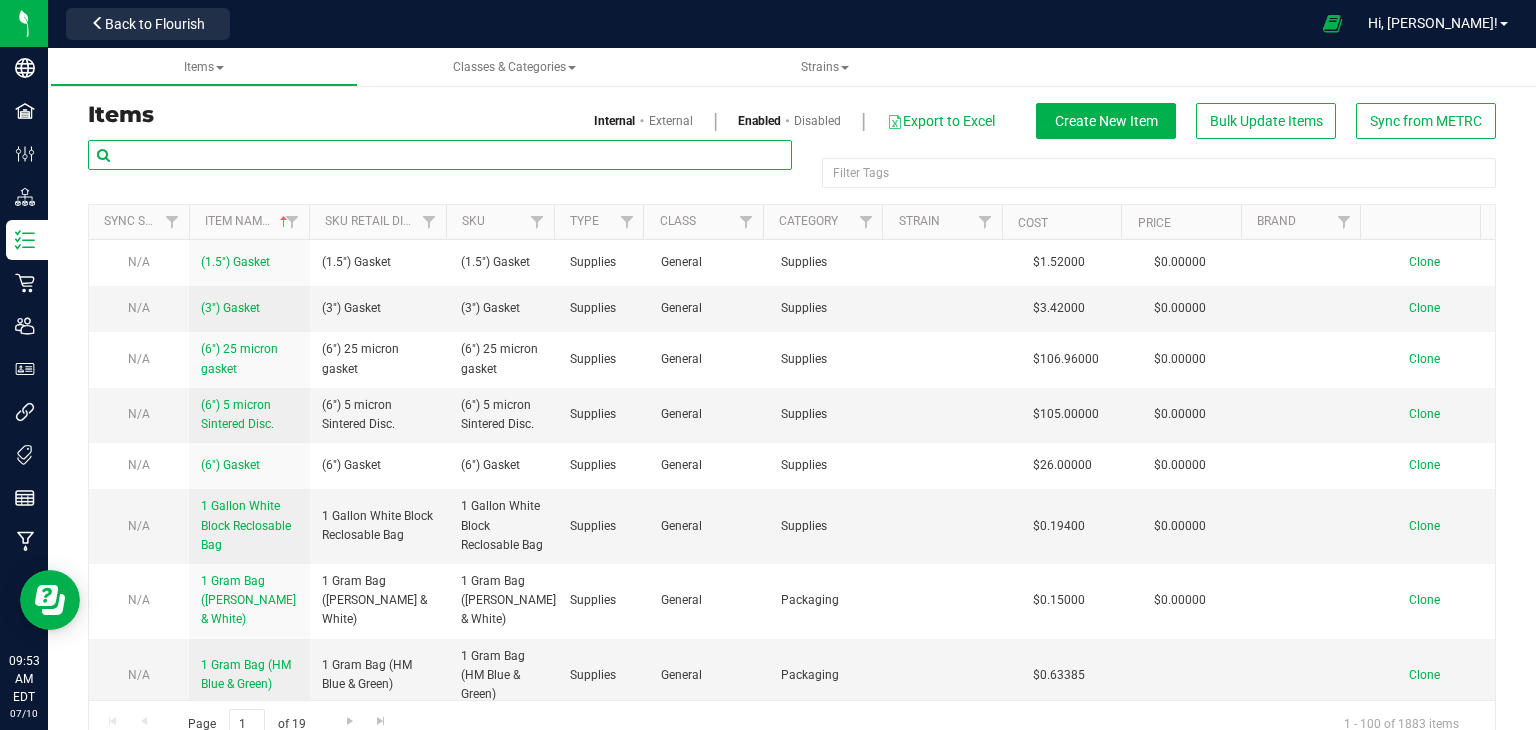 click at bounding box center [440, 155] 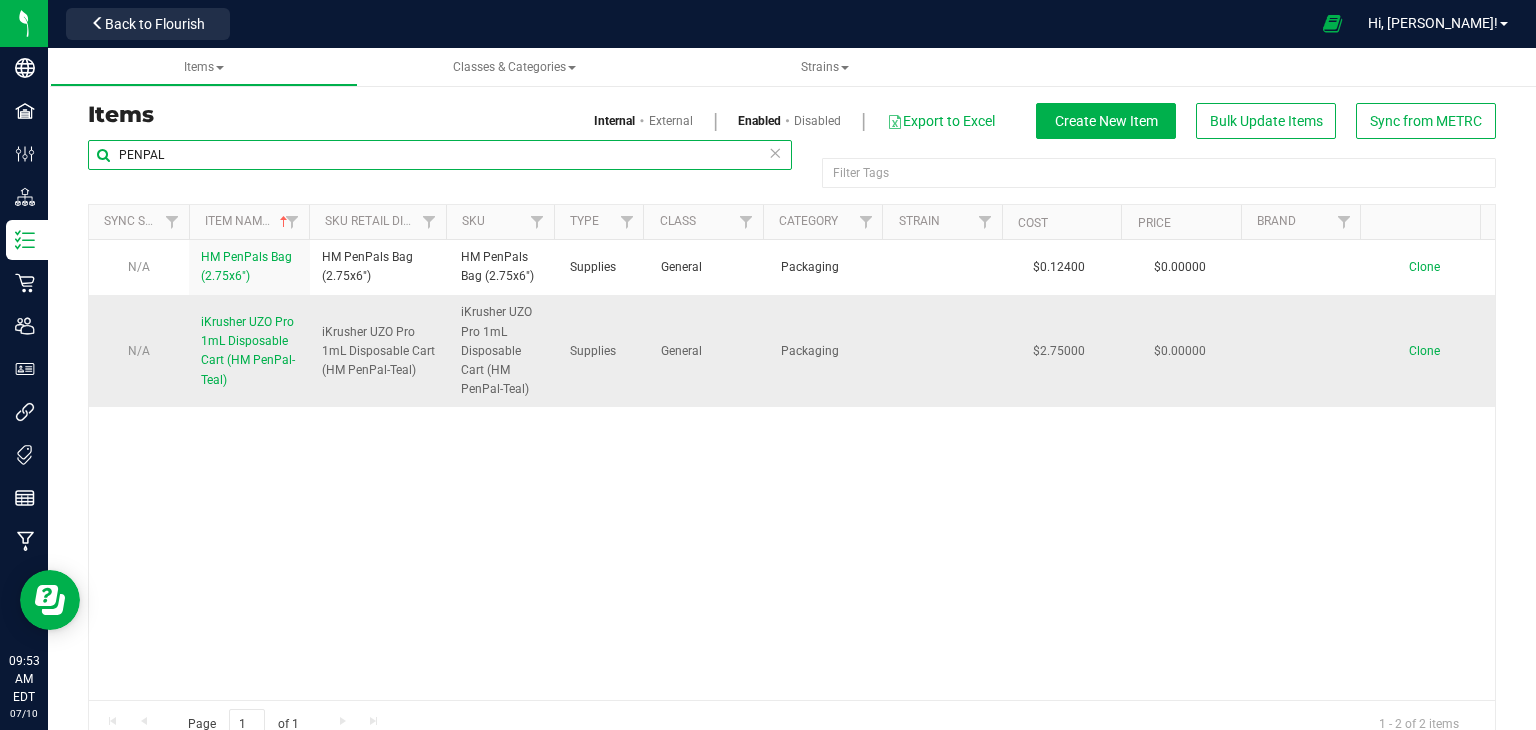 type on "PENPAL" 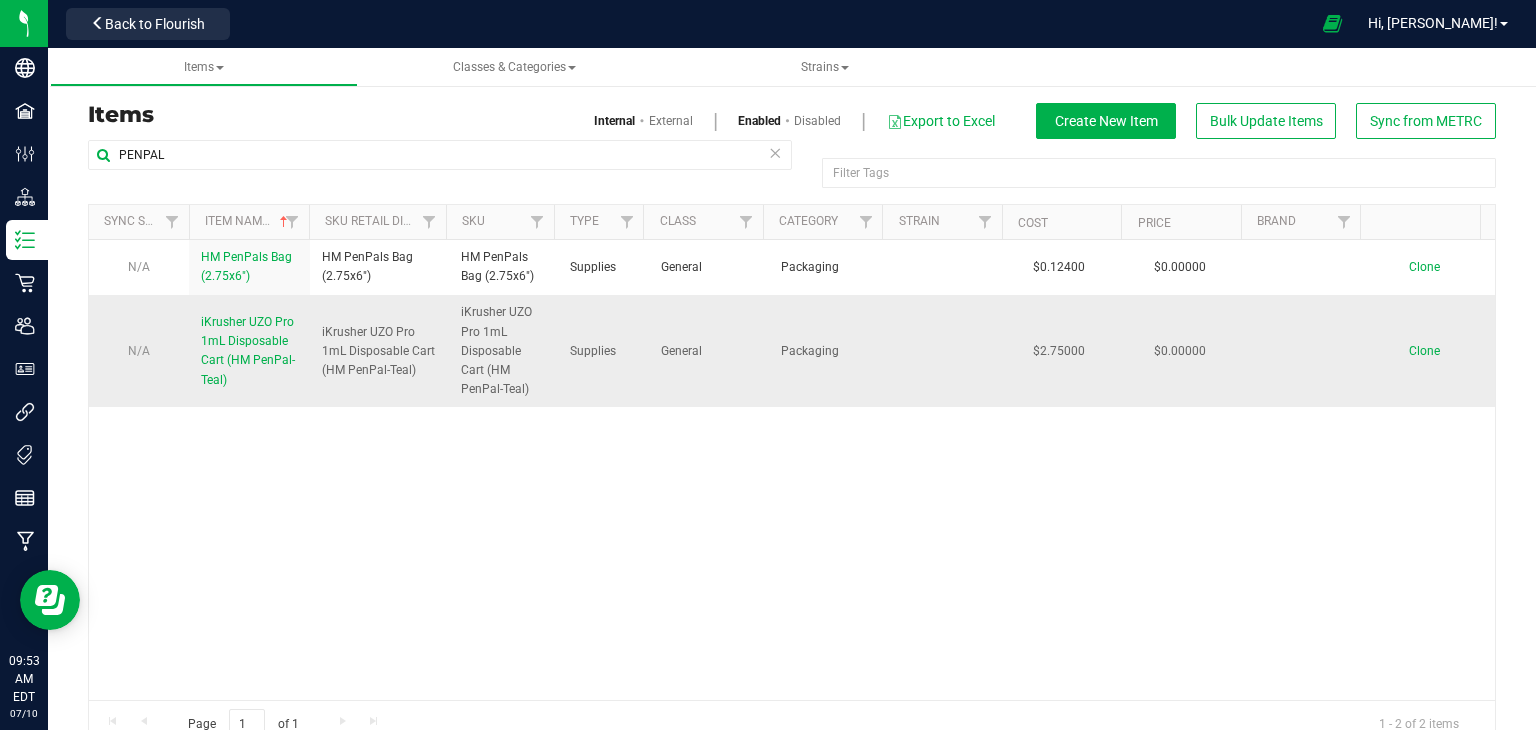 click on "iKrusher UZO Pro 1mL Disposable Cart (HM PenPal-Teal)" at bounding box center [248, 351] 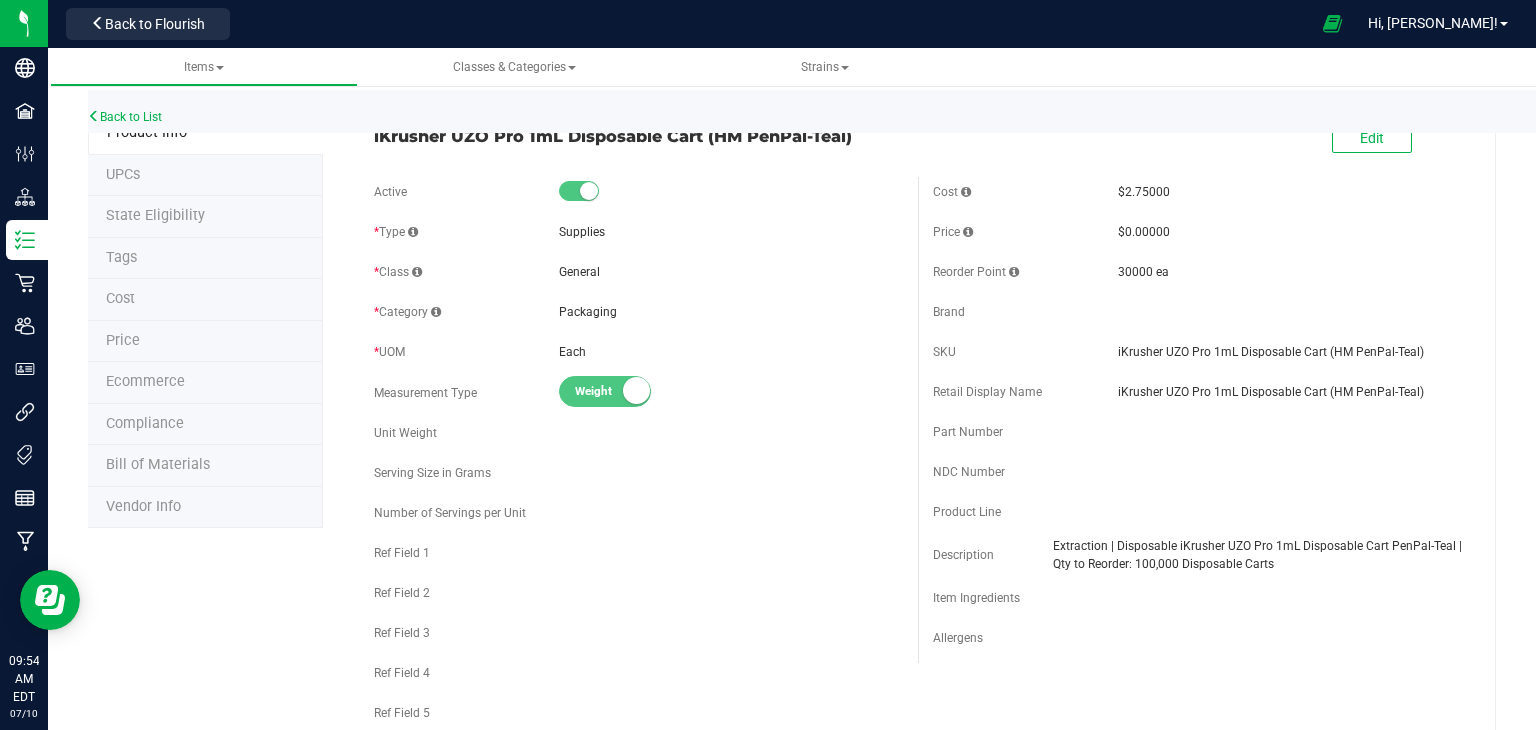 scroll, scrollTop: 0, scrollLeft: 0, axis: both 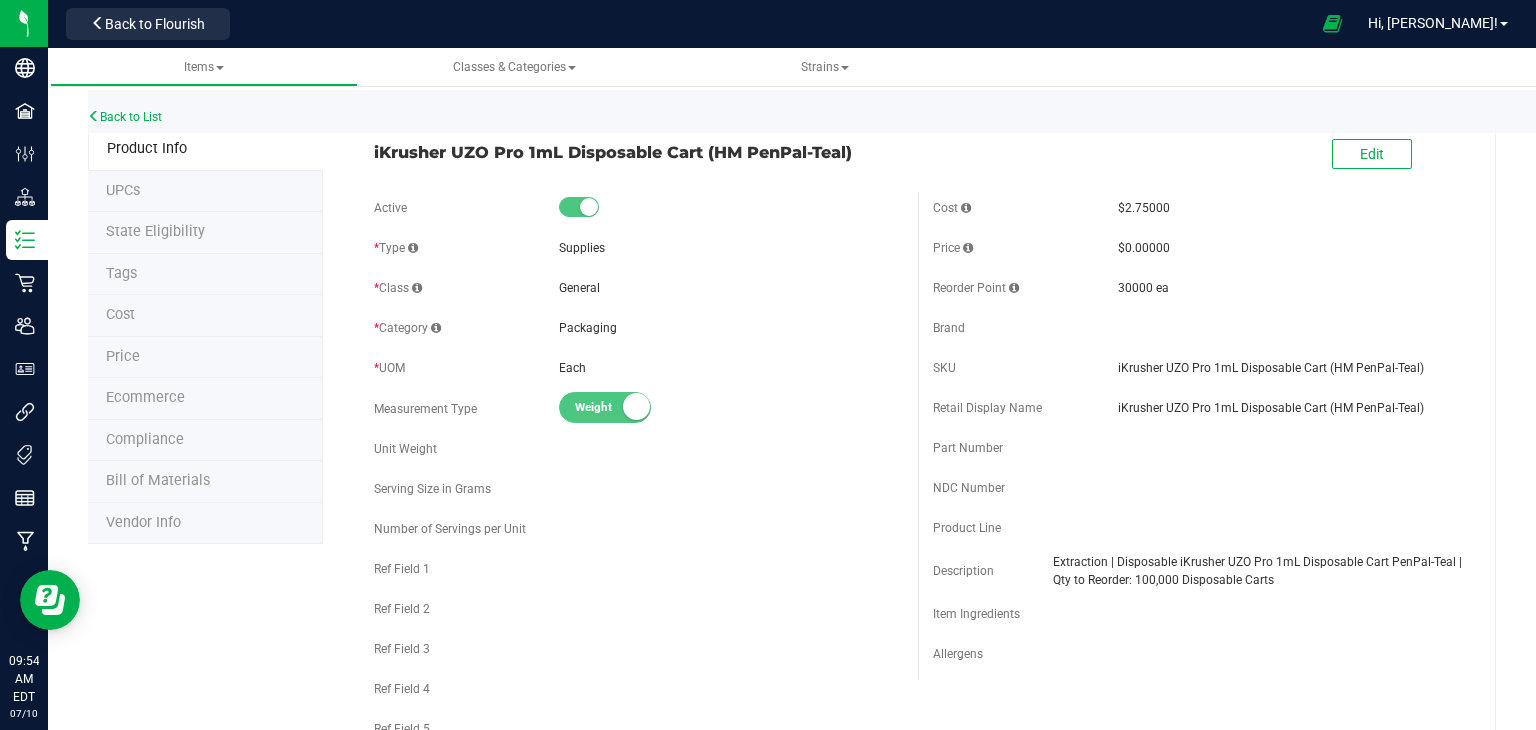 click on "Vendor Info" at bounding box center (205, 524) 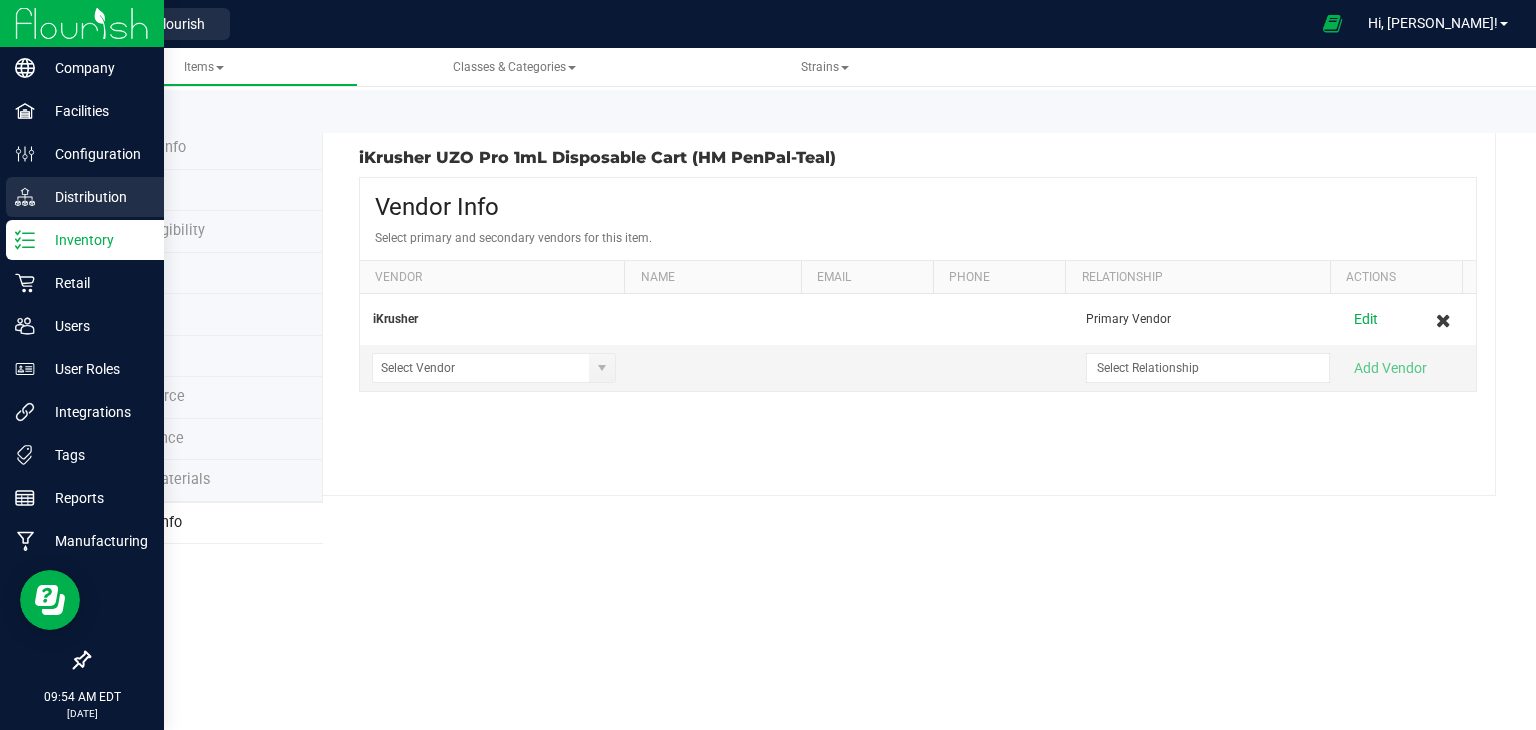 click on "Distribution" at bounding box center (95, 197) 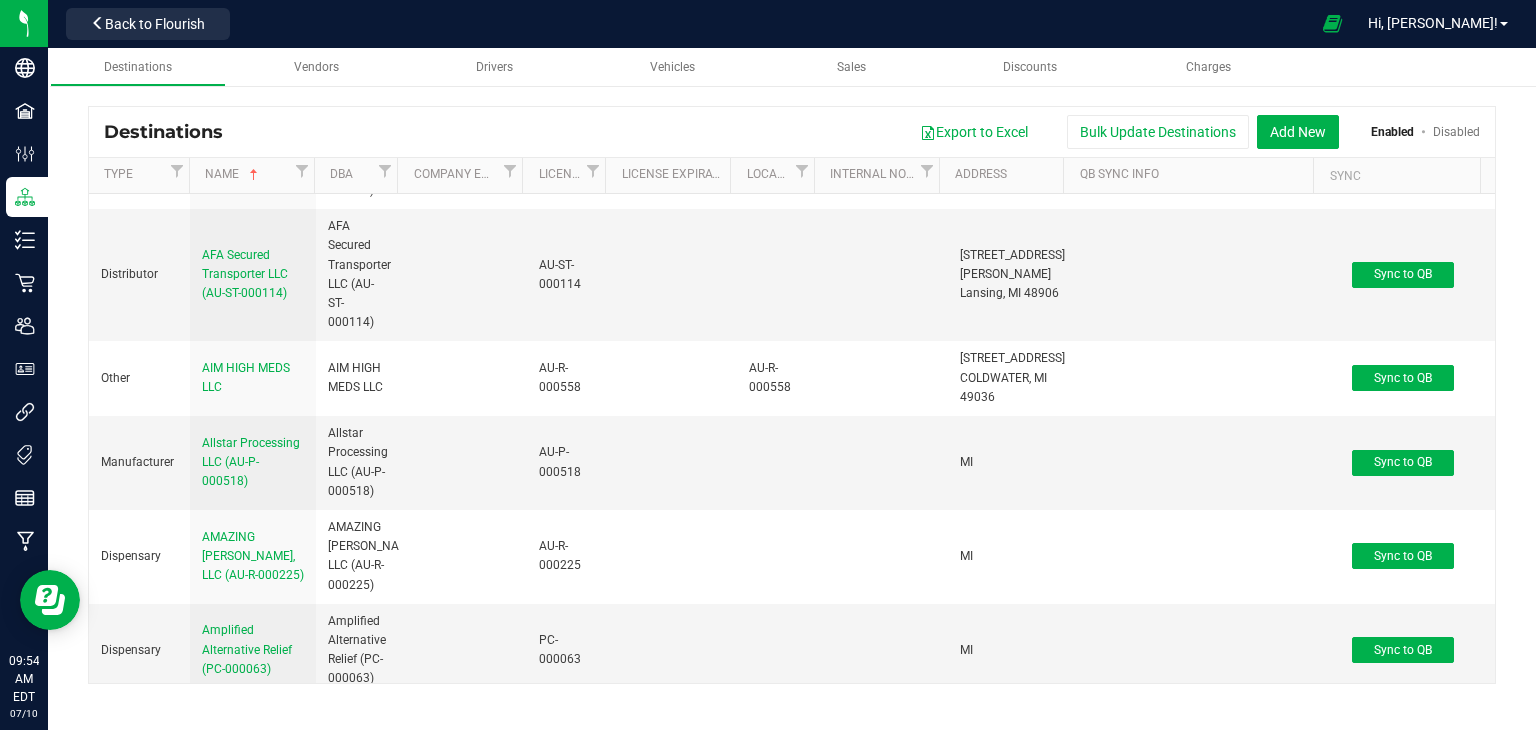 scroll, scrollTop: 1012, scrollLeft: 0, axis: vertical 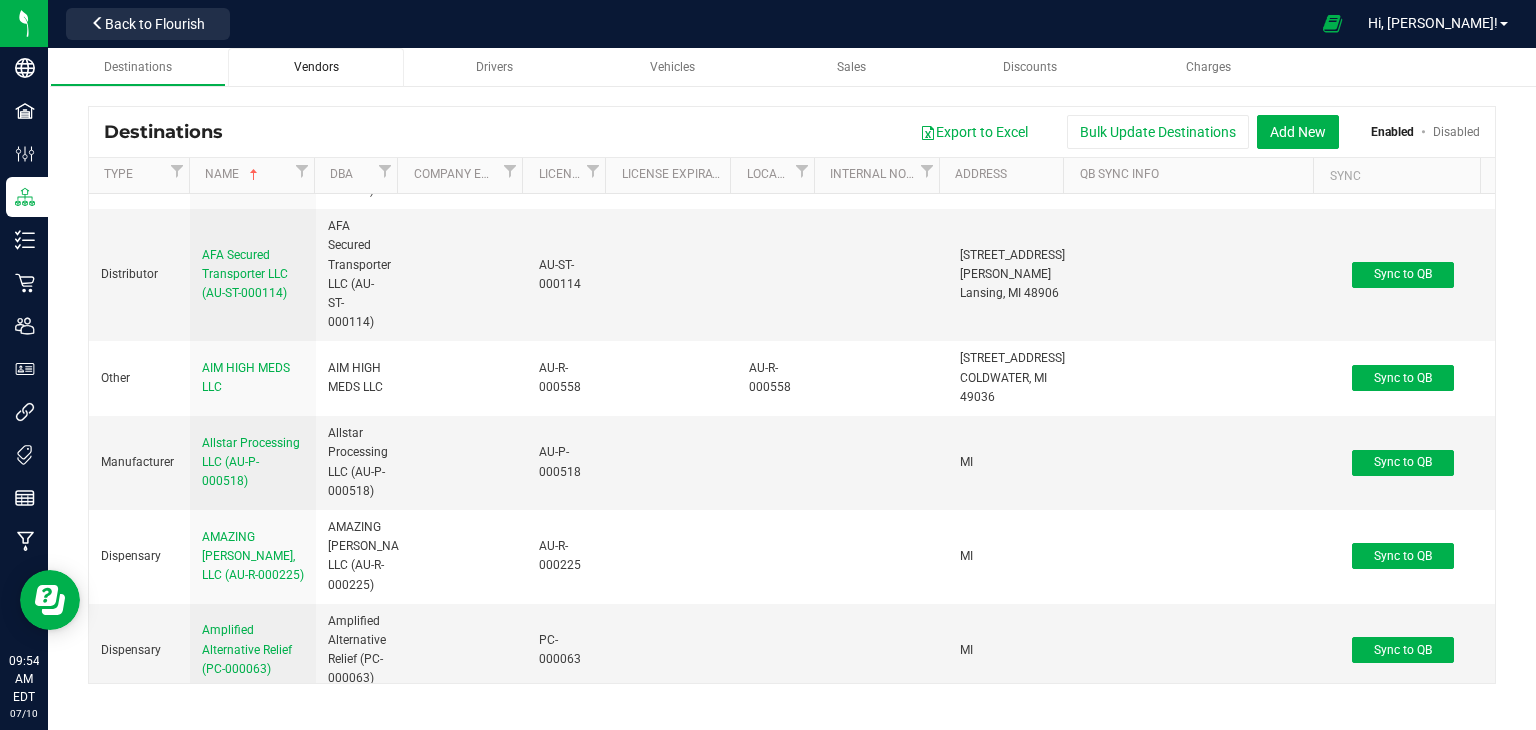 click on "Vendors" at bounding box center [316, 67] 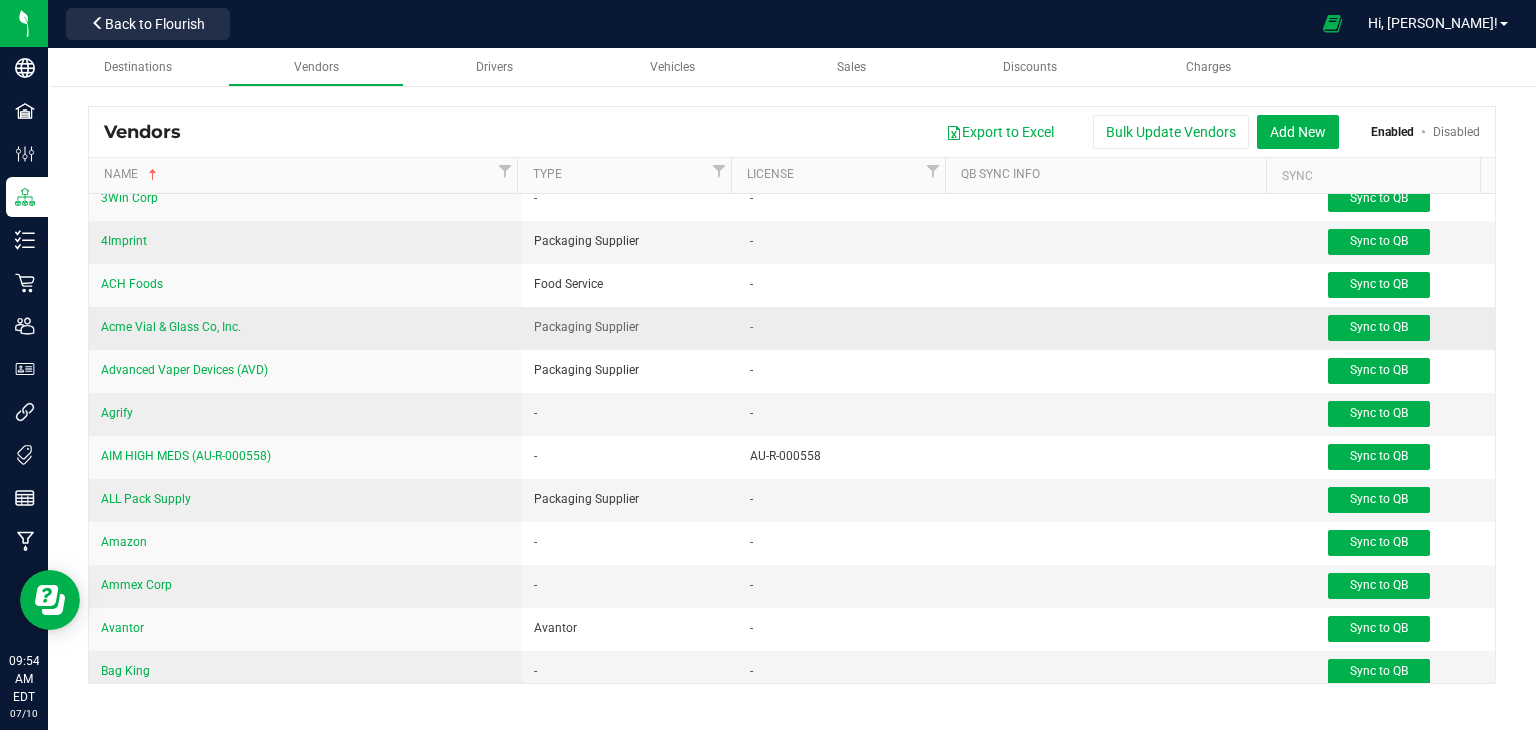 scroll, scrollTop: 0, scrollLeft: 0, axis: both 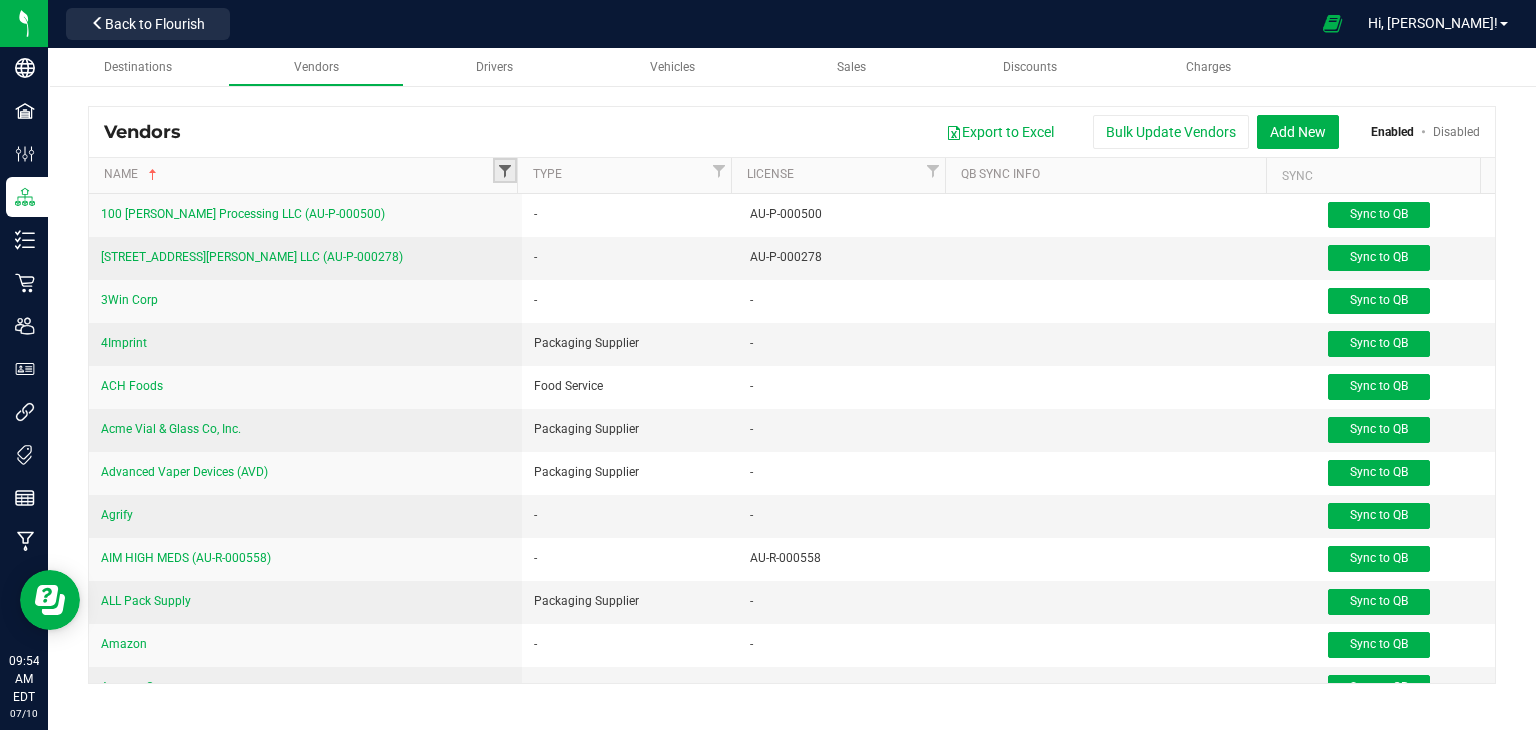click at bounding box center [505, 171] 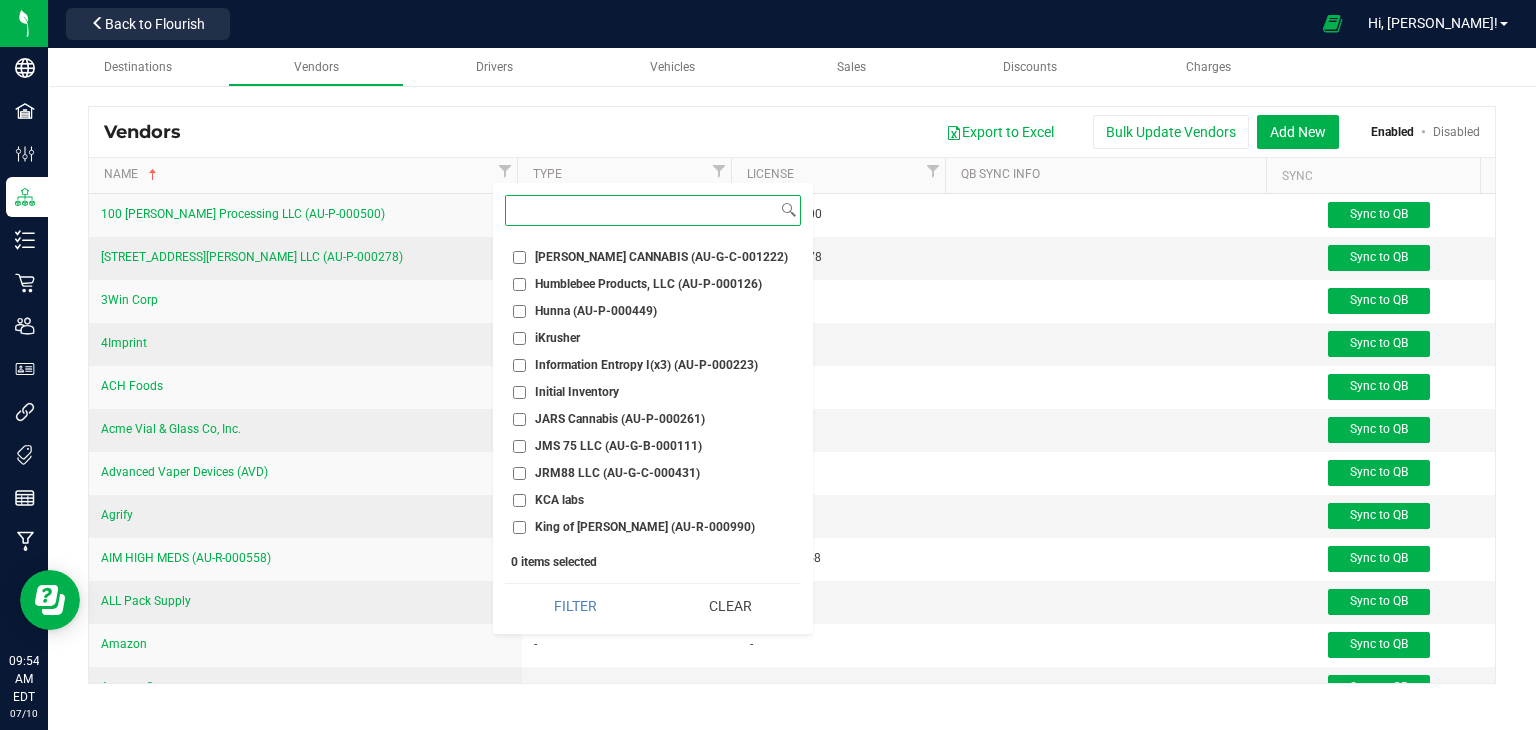 scroll, scrollTop: 1979, scrollLeft: 0, axis: vertical 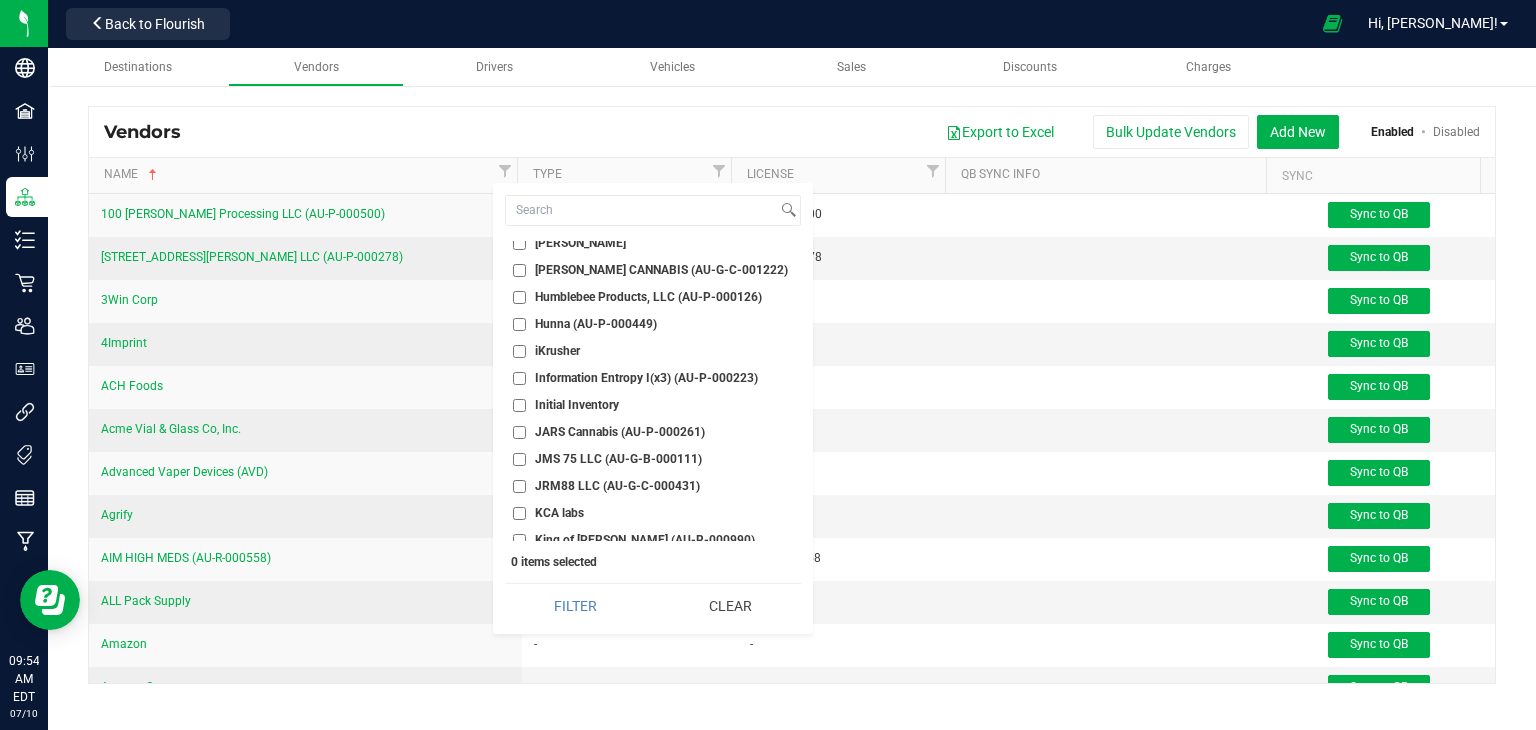 click on "iKrusher" at bounding box center (546, 351) 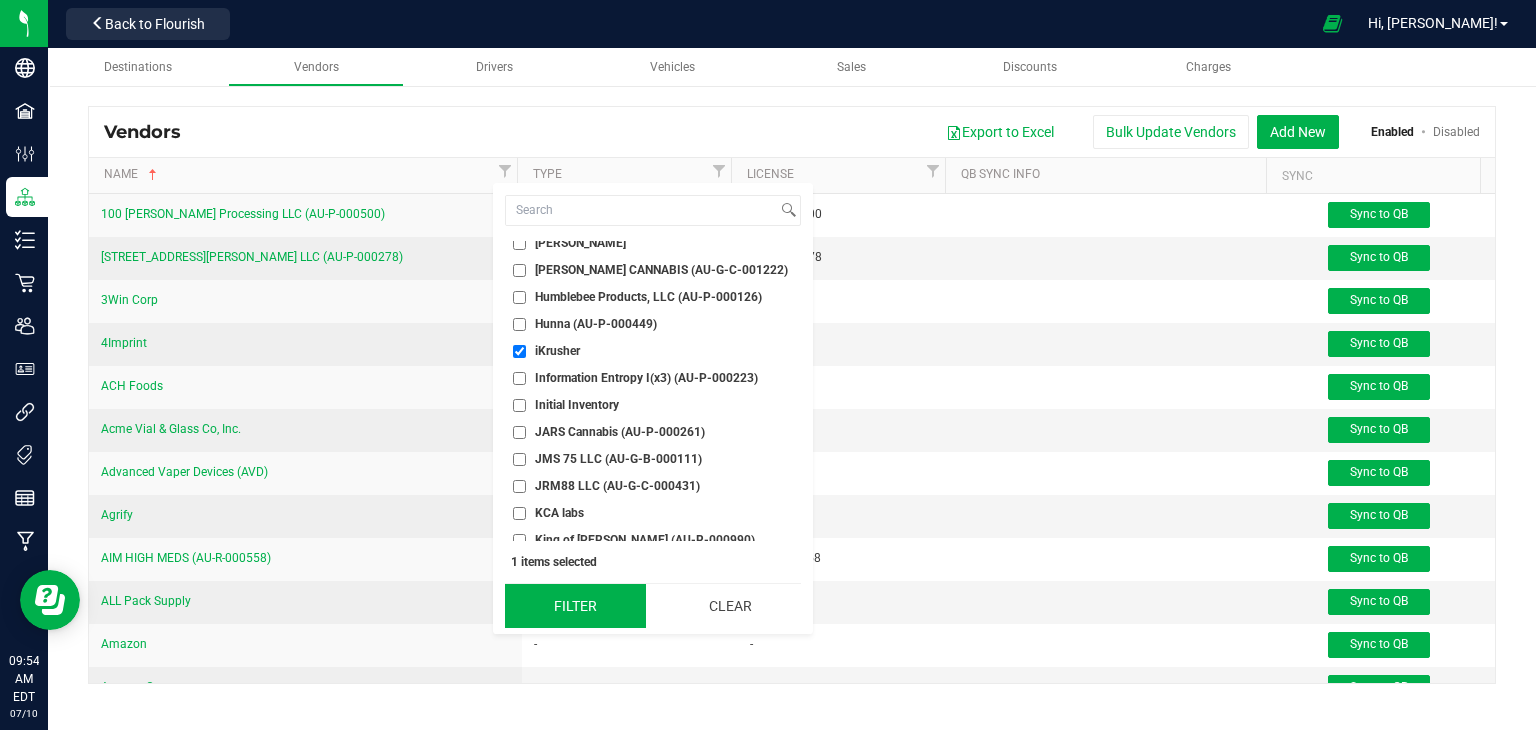 click on "Filter" at bounding box center [575, 606] 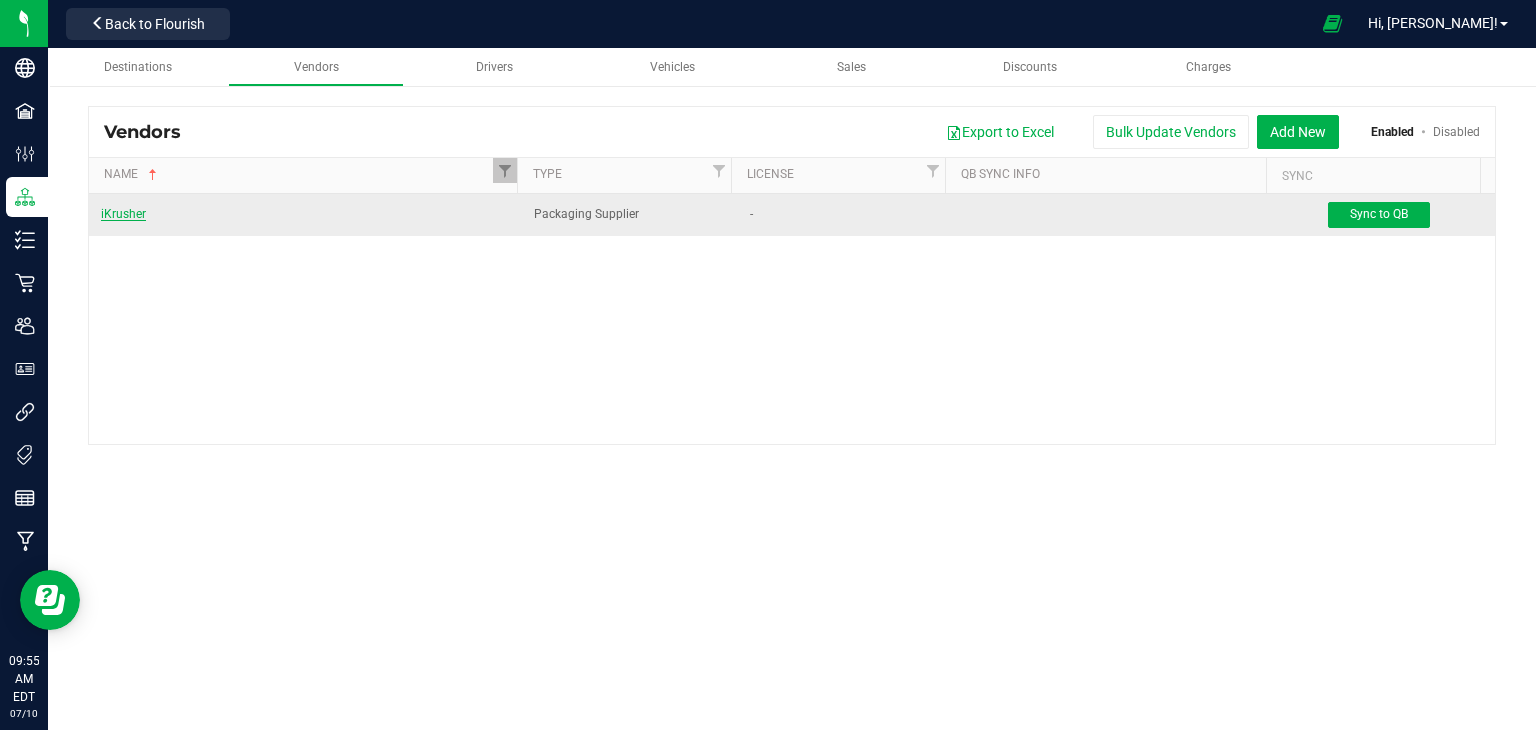 click on "iKrusher" at bounding box center (123, 214) 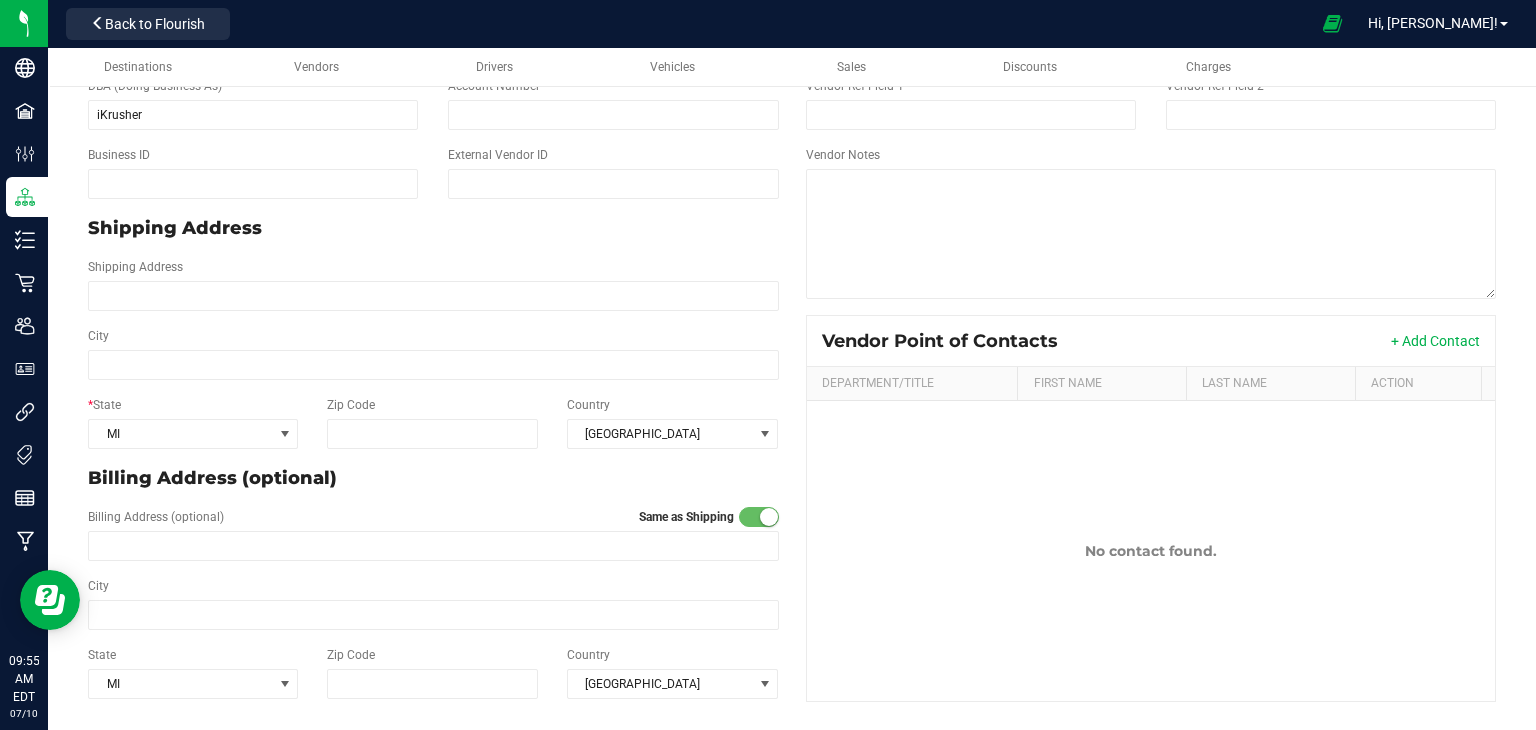 scroll, scrollTop: 0, scrollLeft: 0, axis: both 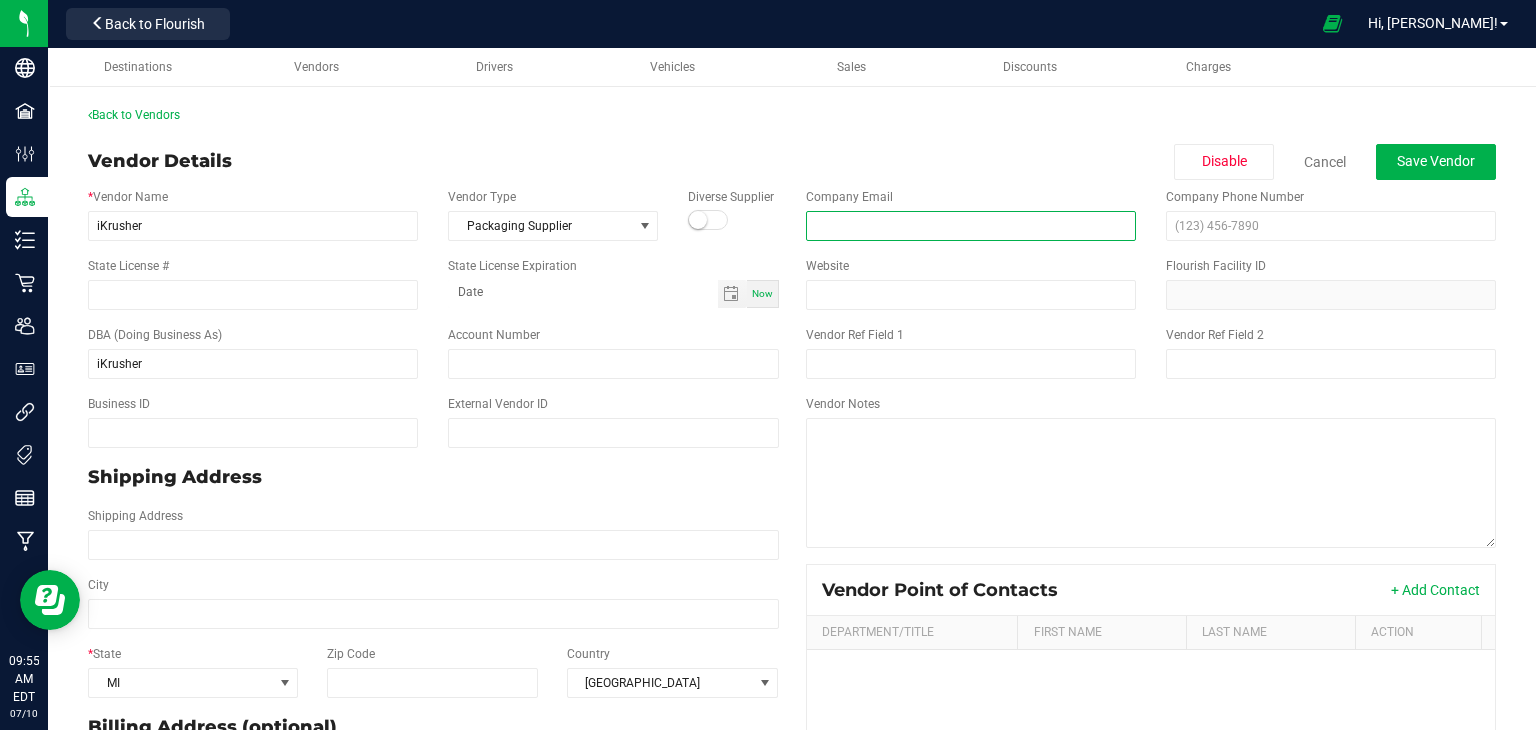 click at bounding box center [971, 226] 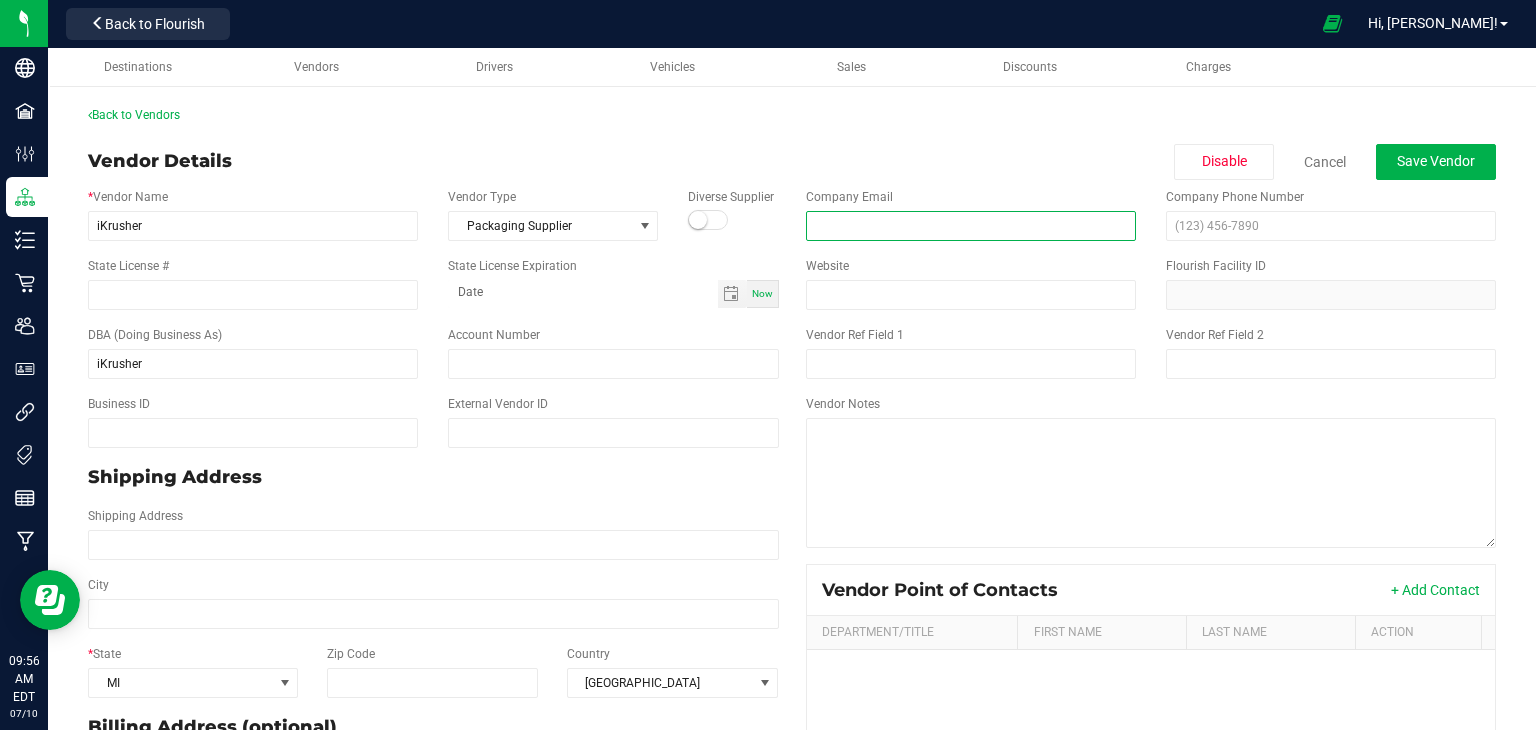 click at bounding box center (971, 226) 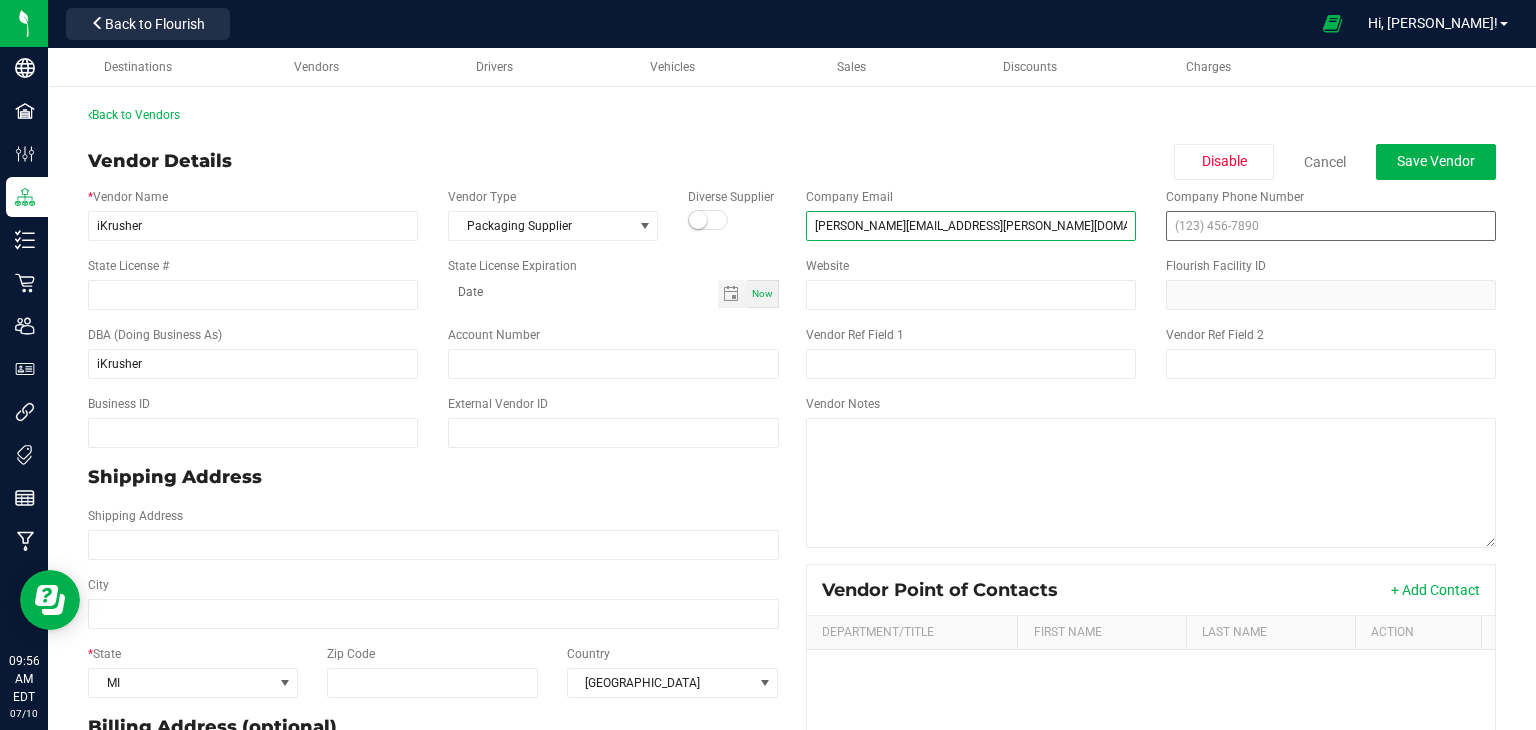 type on "[PERSON_NAME][EMAIL_ADDRESS][PERSON_NAME][DOMAIN_NAME]" 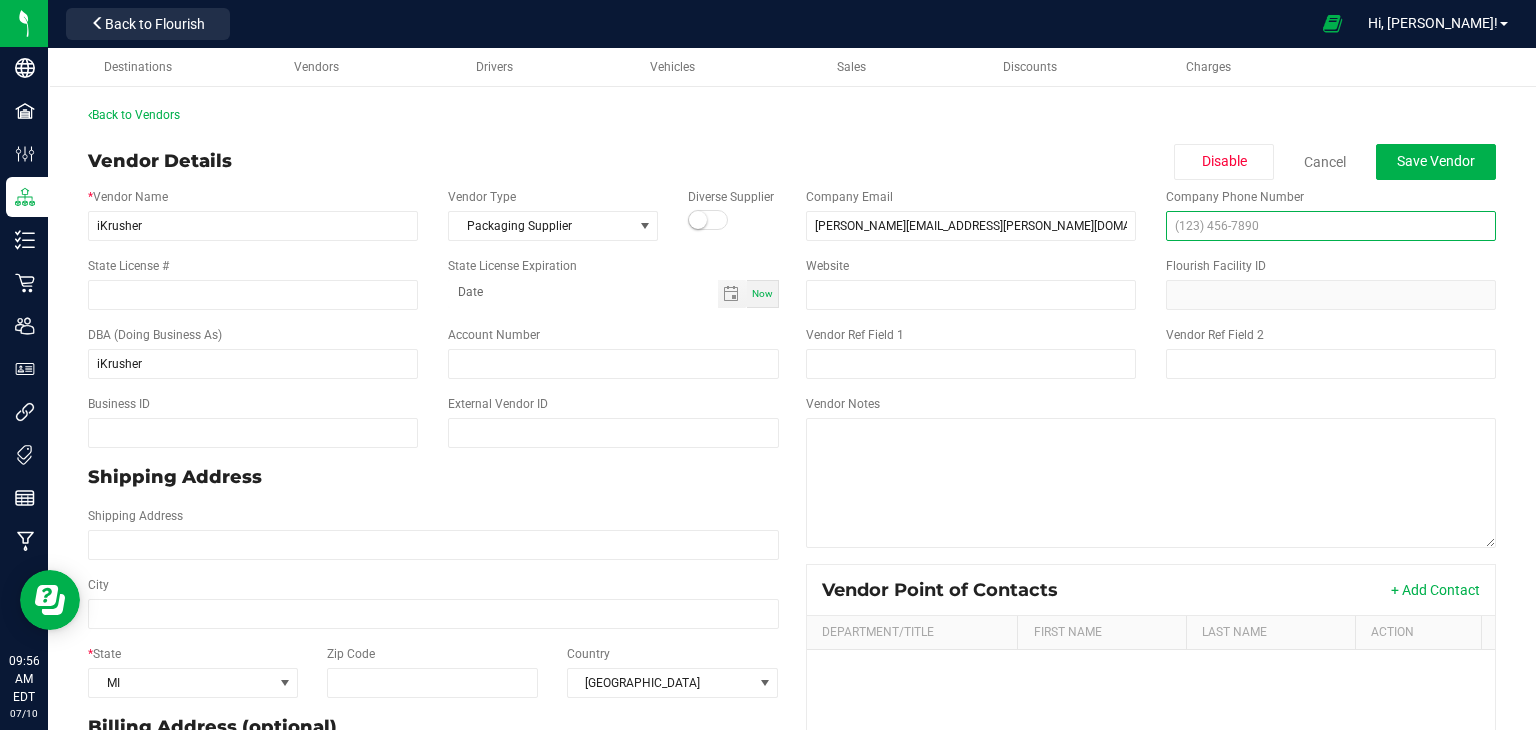 click at bounding box center [1331, 226] 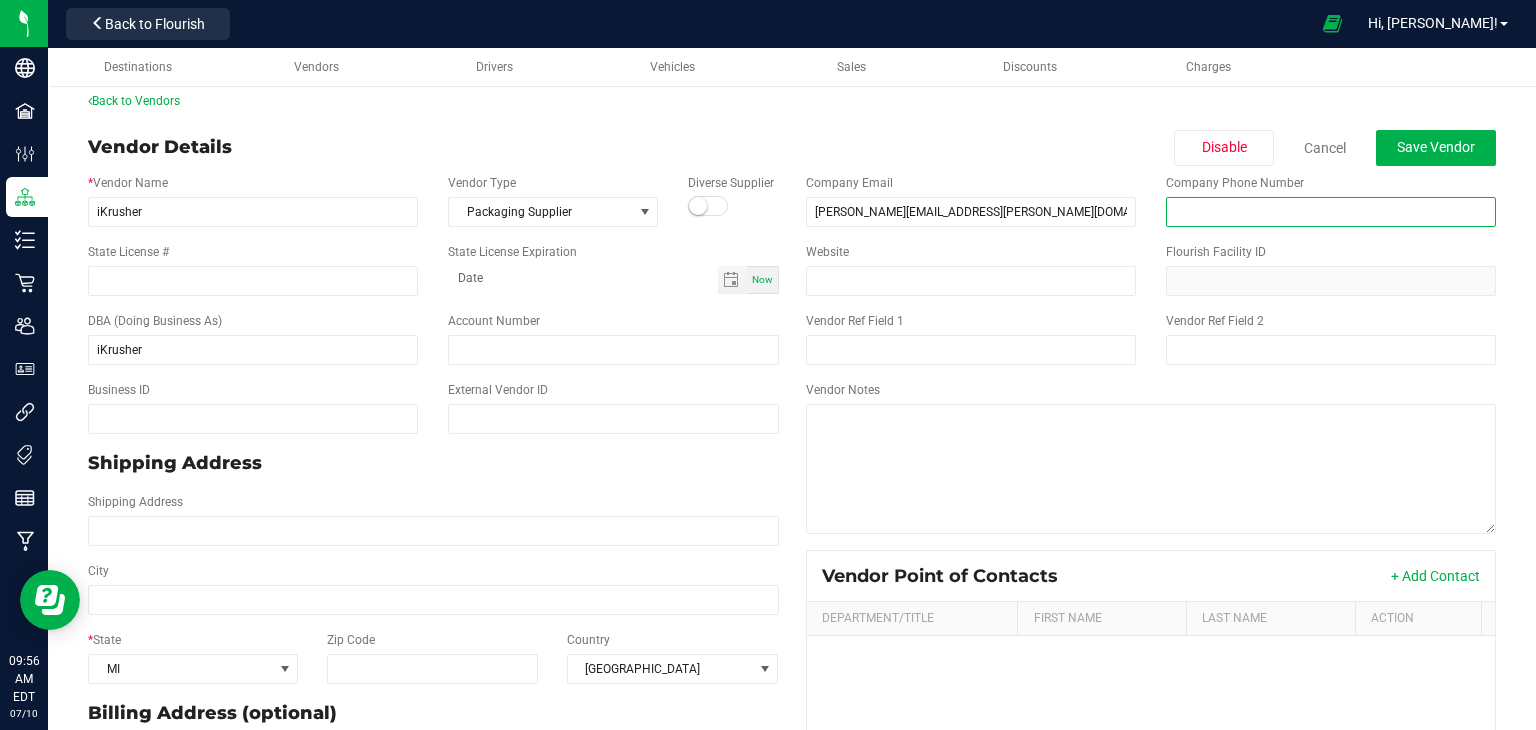 scroll, scrollTop: 0, scrollLeft: 0, axis: both 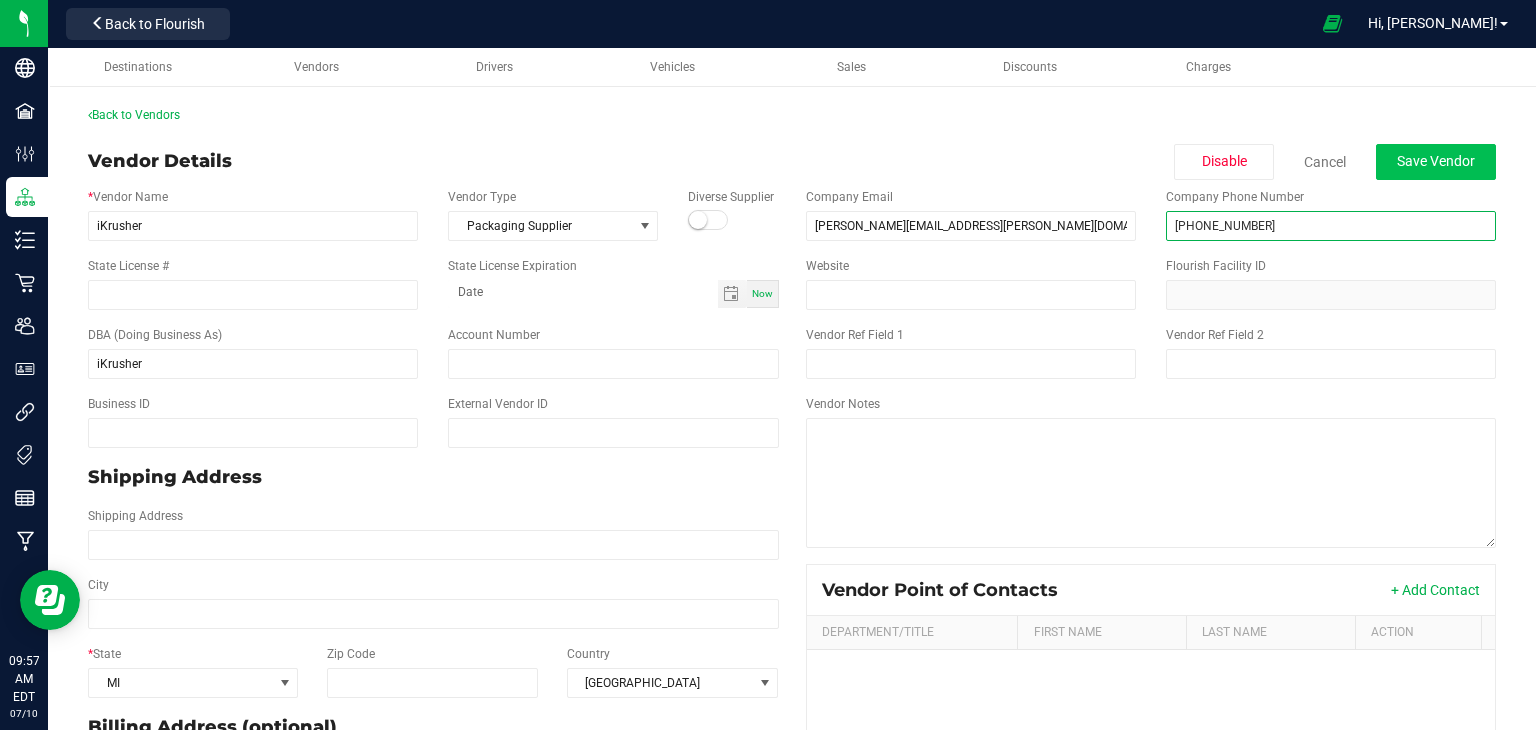 type on "[PHONE_NUMBER]" 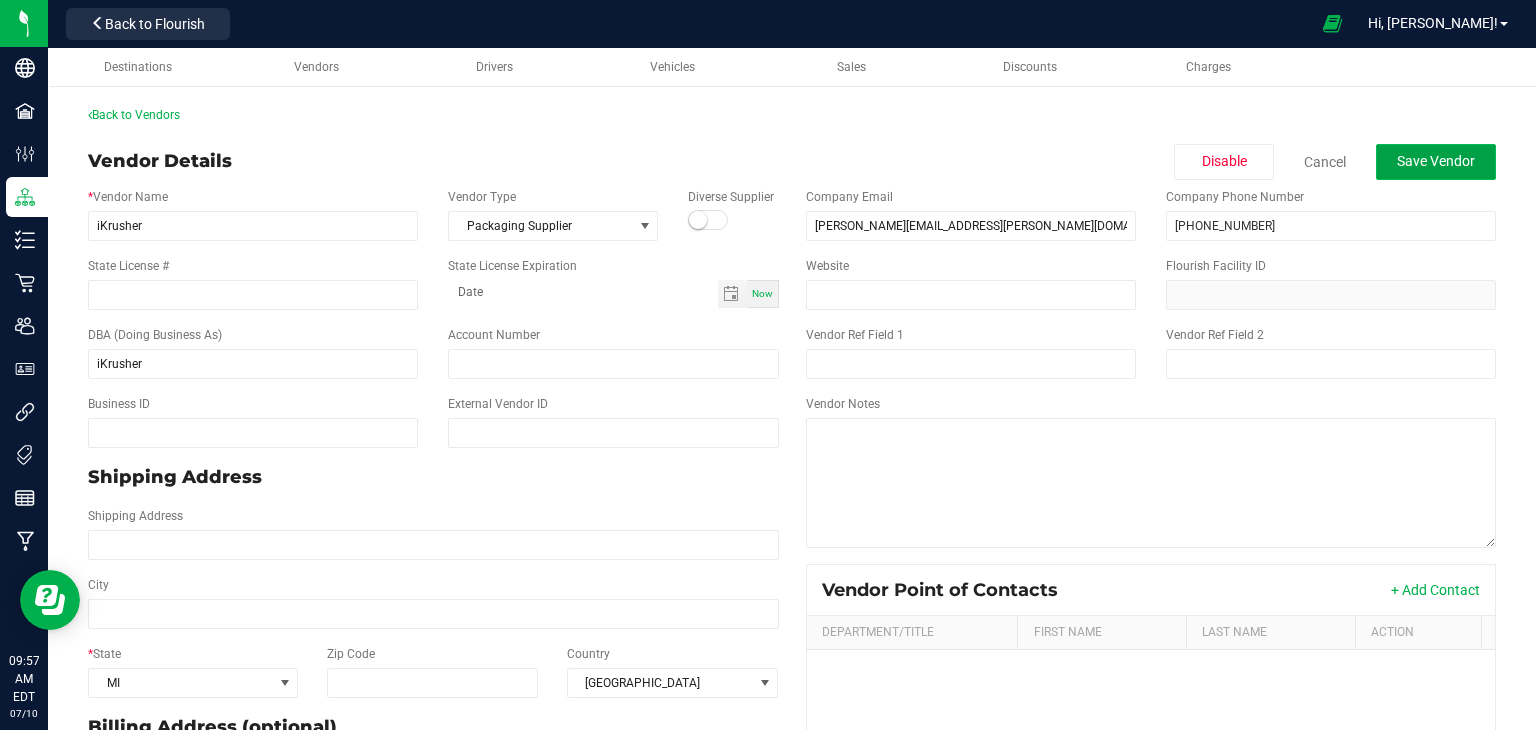 click on "Save Vendor" 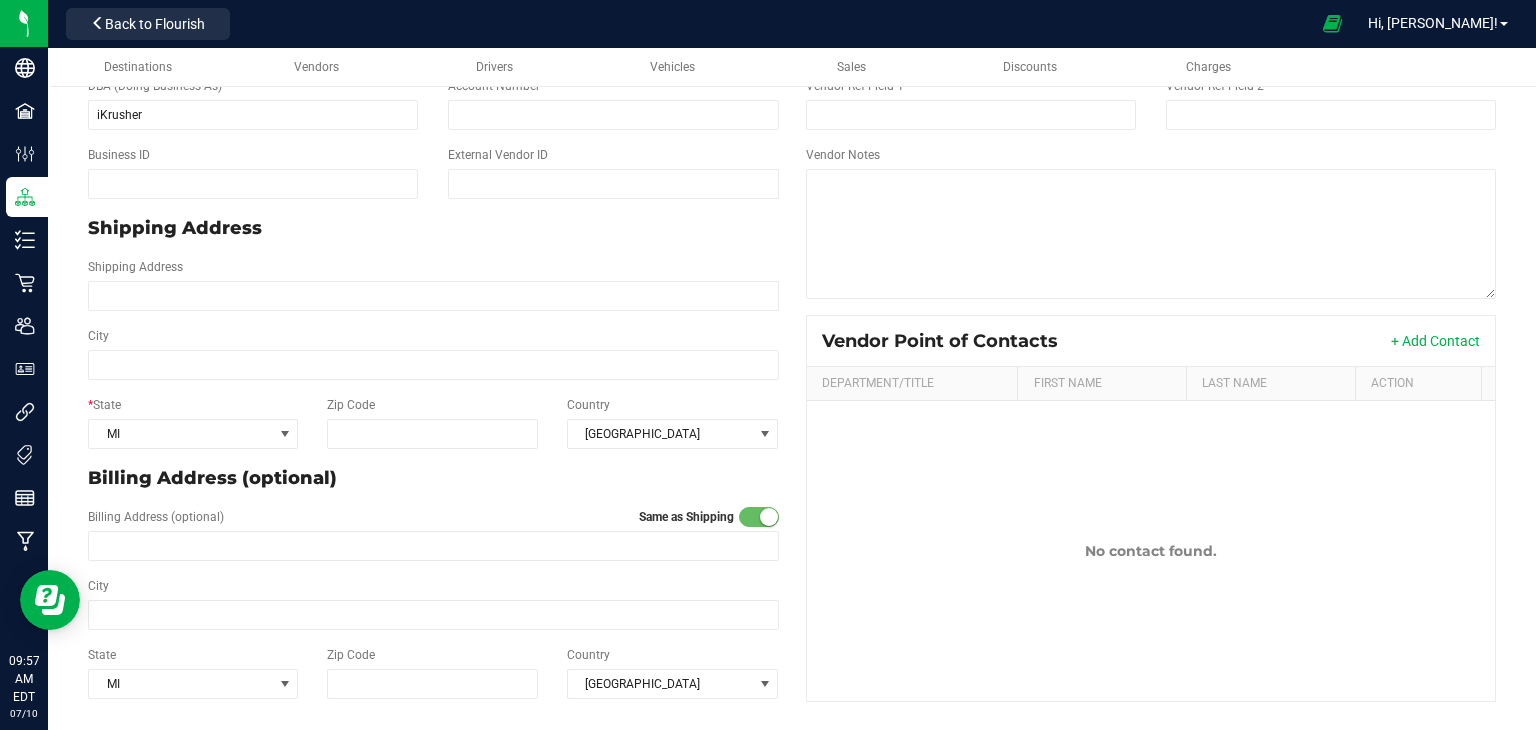 scroll, scrollTop: 0, scrollLeft: 0, axis: both 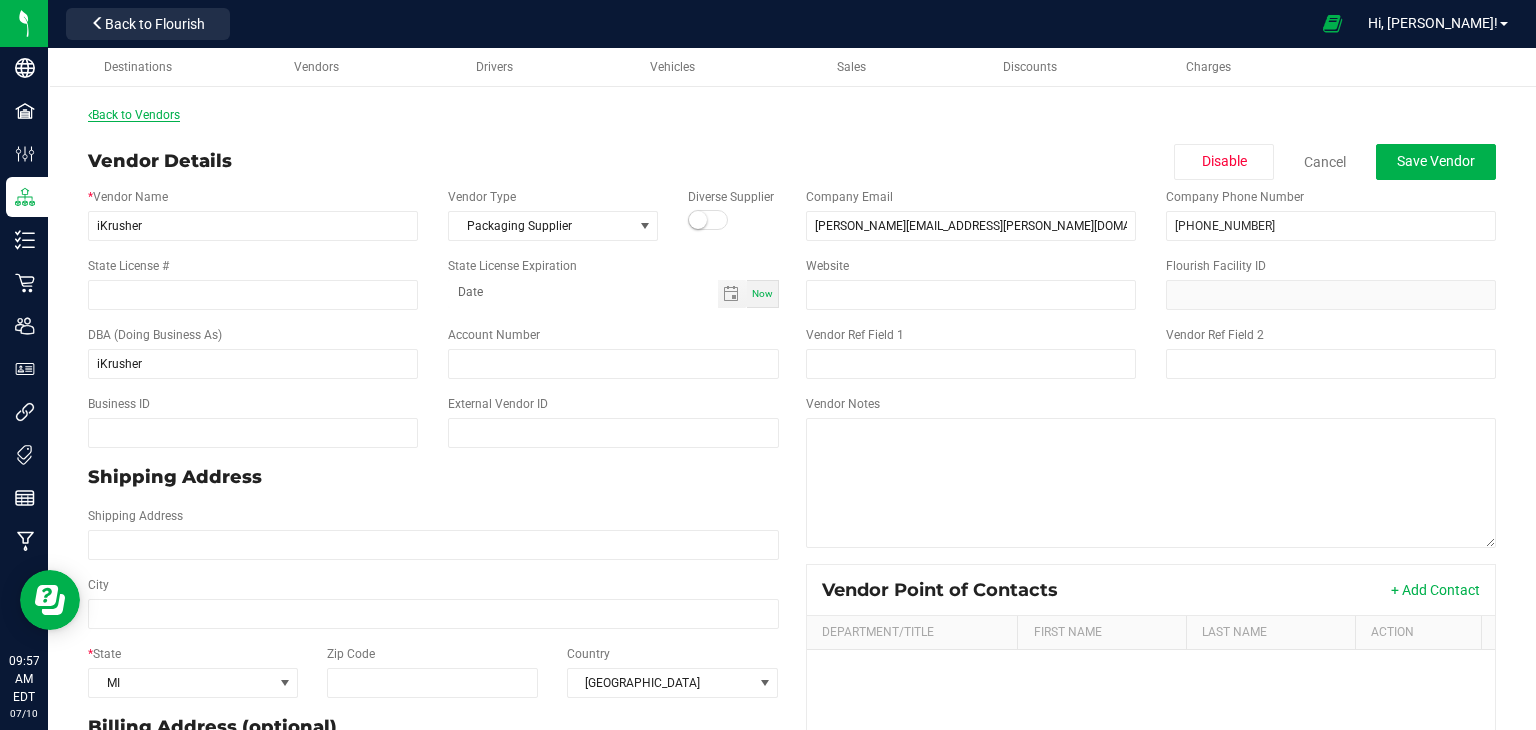 click on "Back to Vendors" at bounding box center (134, 115) 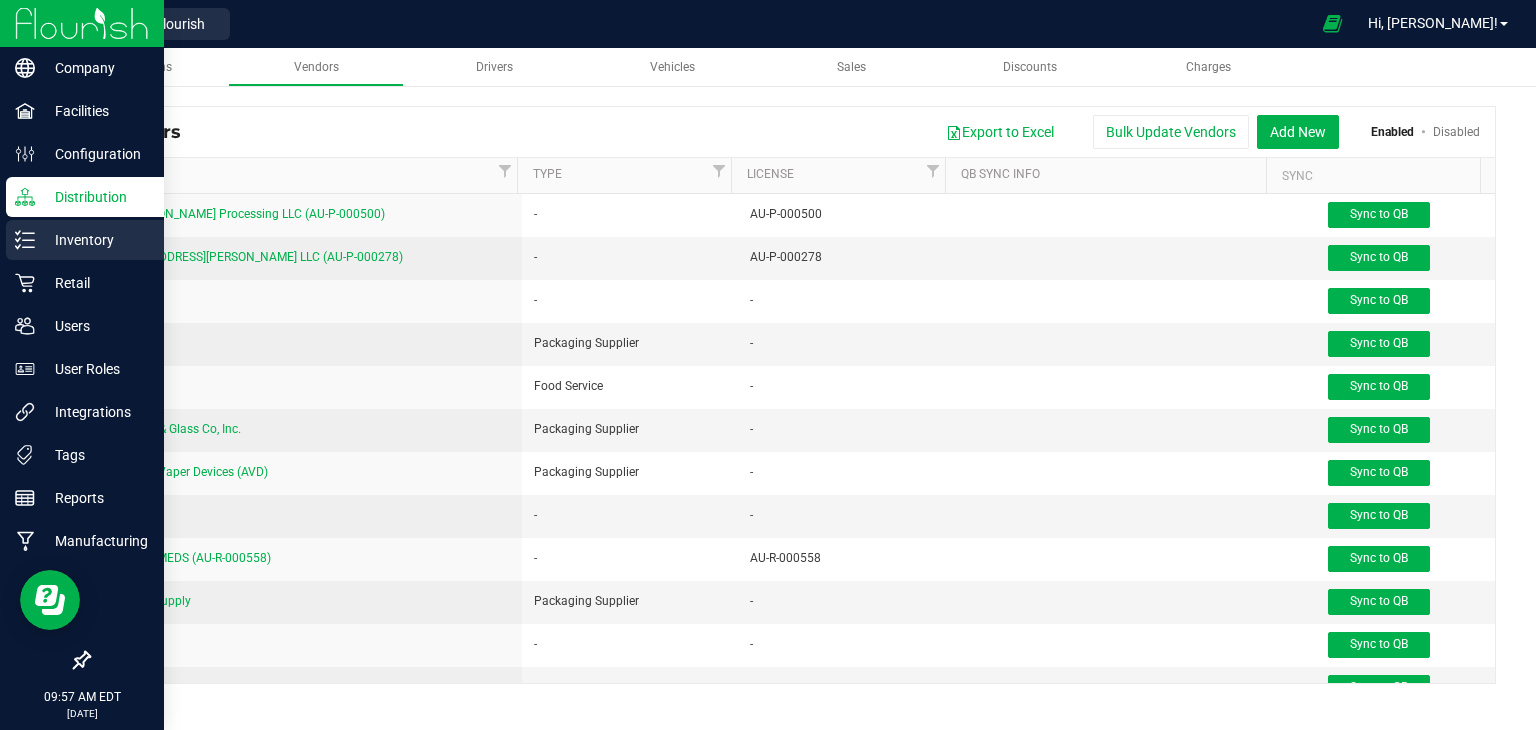 click on "Inventory" at bounding box center (95, 240) 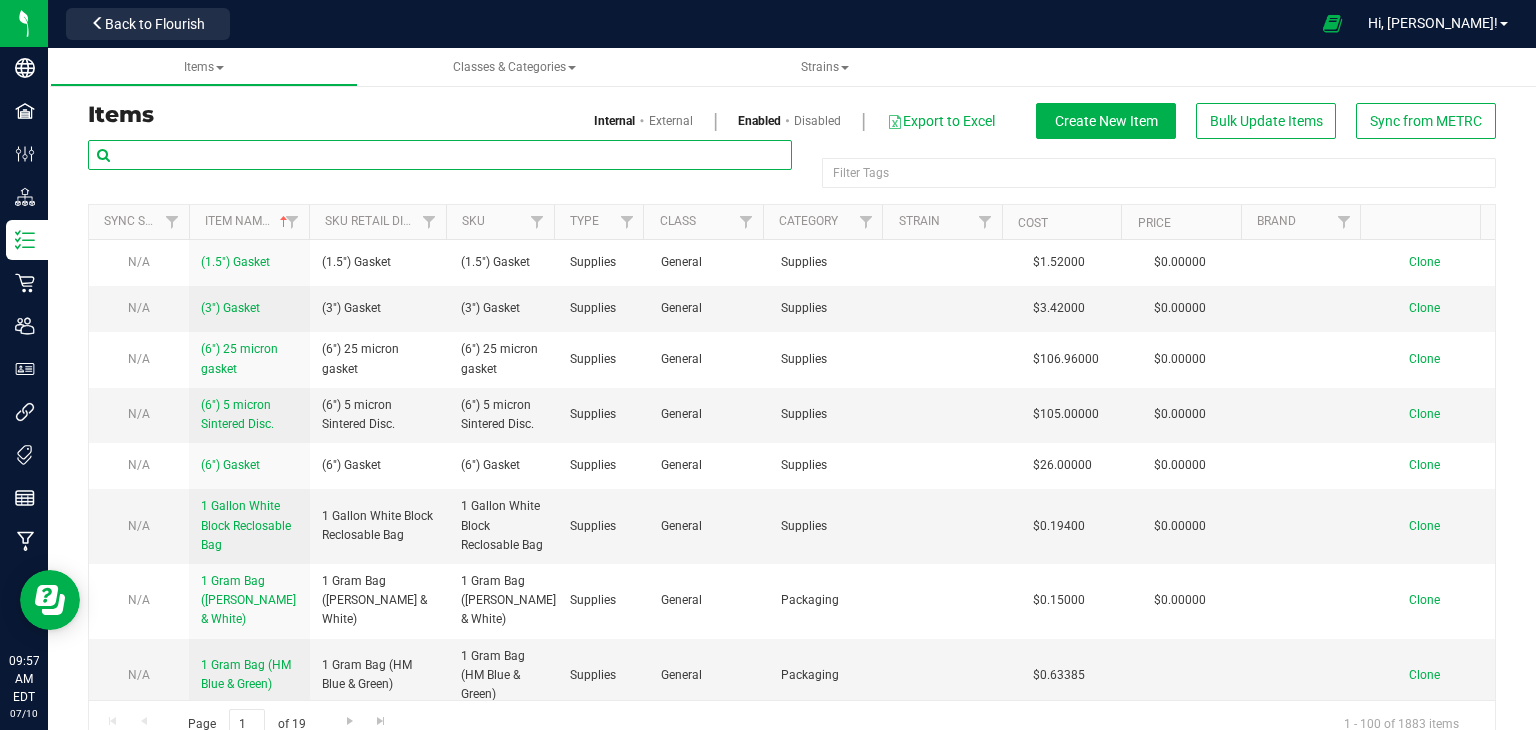 click at bounding box center [440, 155] 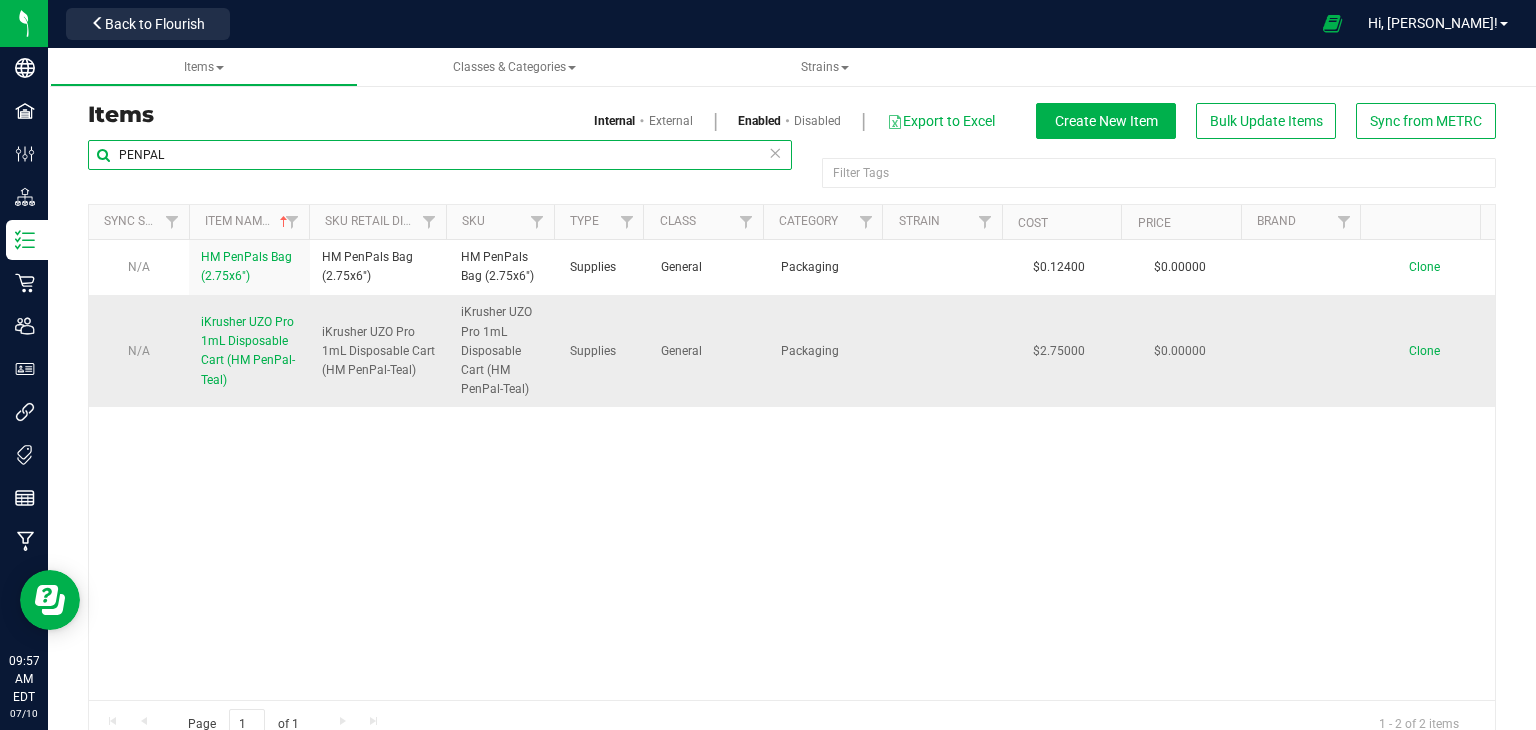 type on "PENPAL" 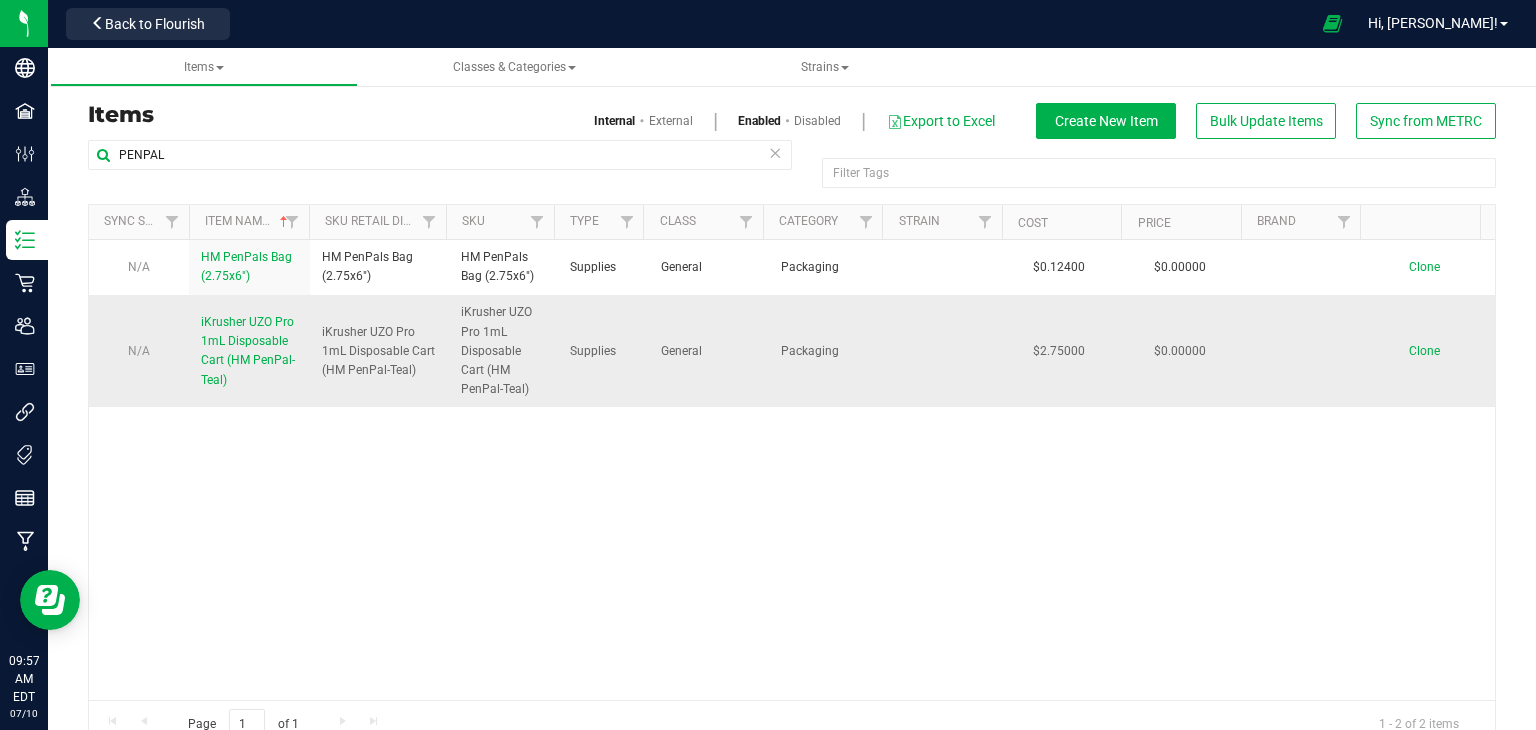 click on "iKrusher UZO Pro 1mL Disposable Cart (HM PenPal-Teal)" at bounding box center (248, 351) 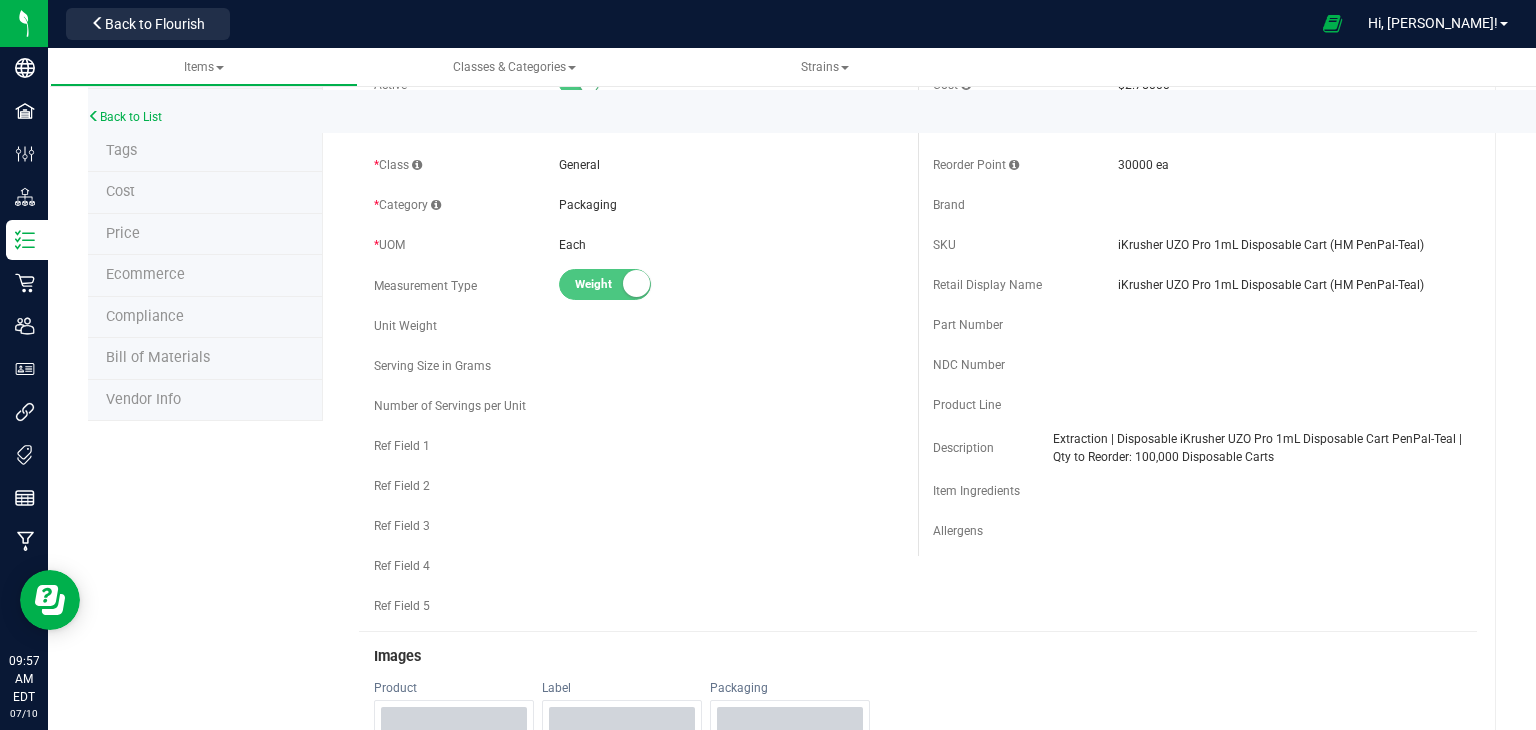 scroll, scrollTop: 122, scrollLeft: 0, axis: vertical 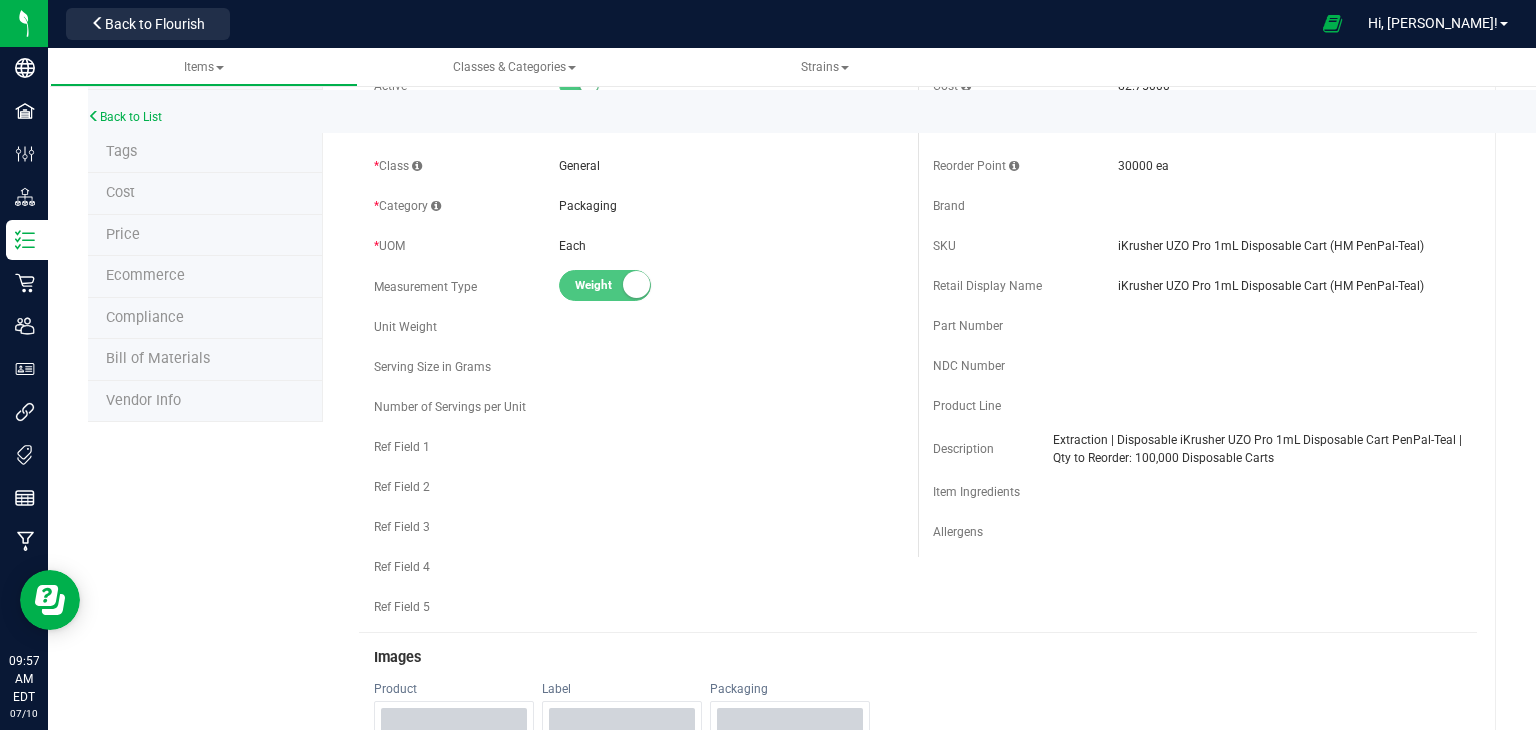 click on "Vendor Info" at bounding box center [205, 402] 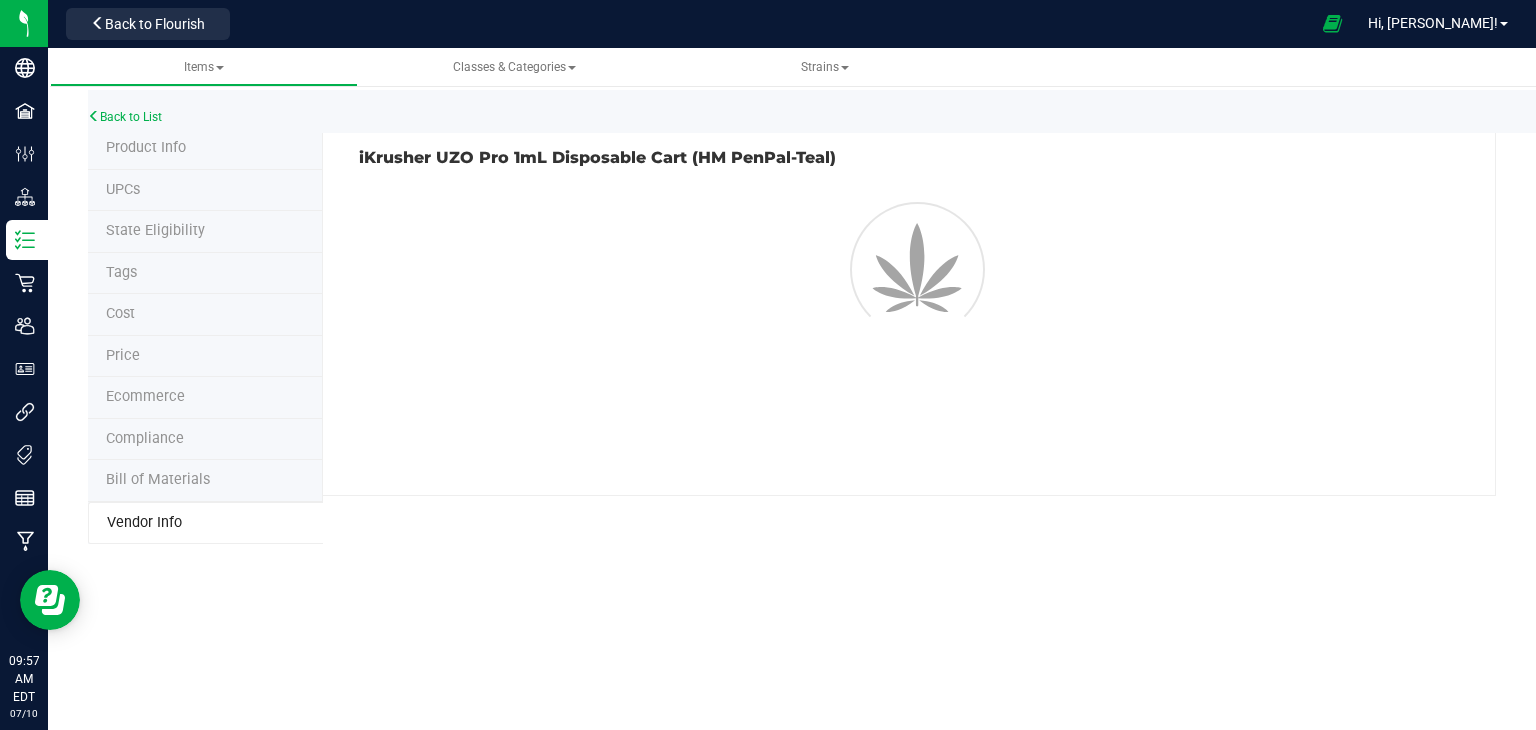 scroll, scrollTop: 0, scrollLeft: 0, axis: both 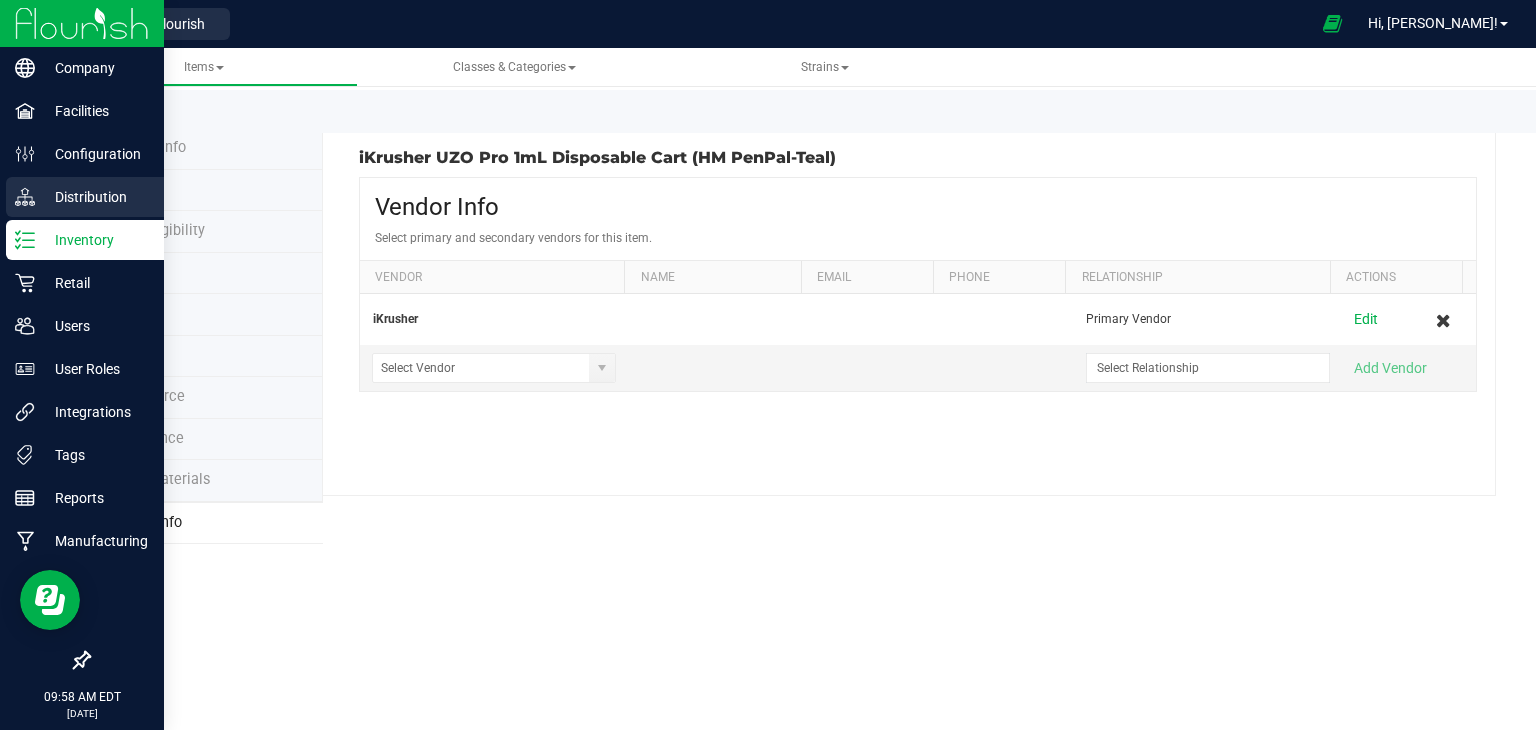 click on "Distribution" at bounding box center [95, 197] 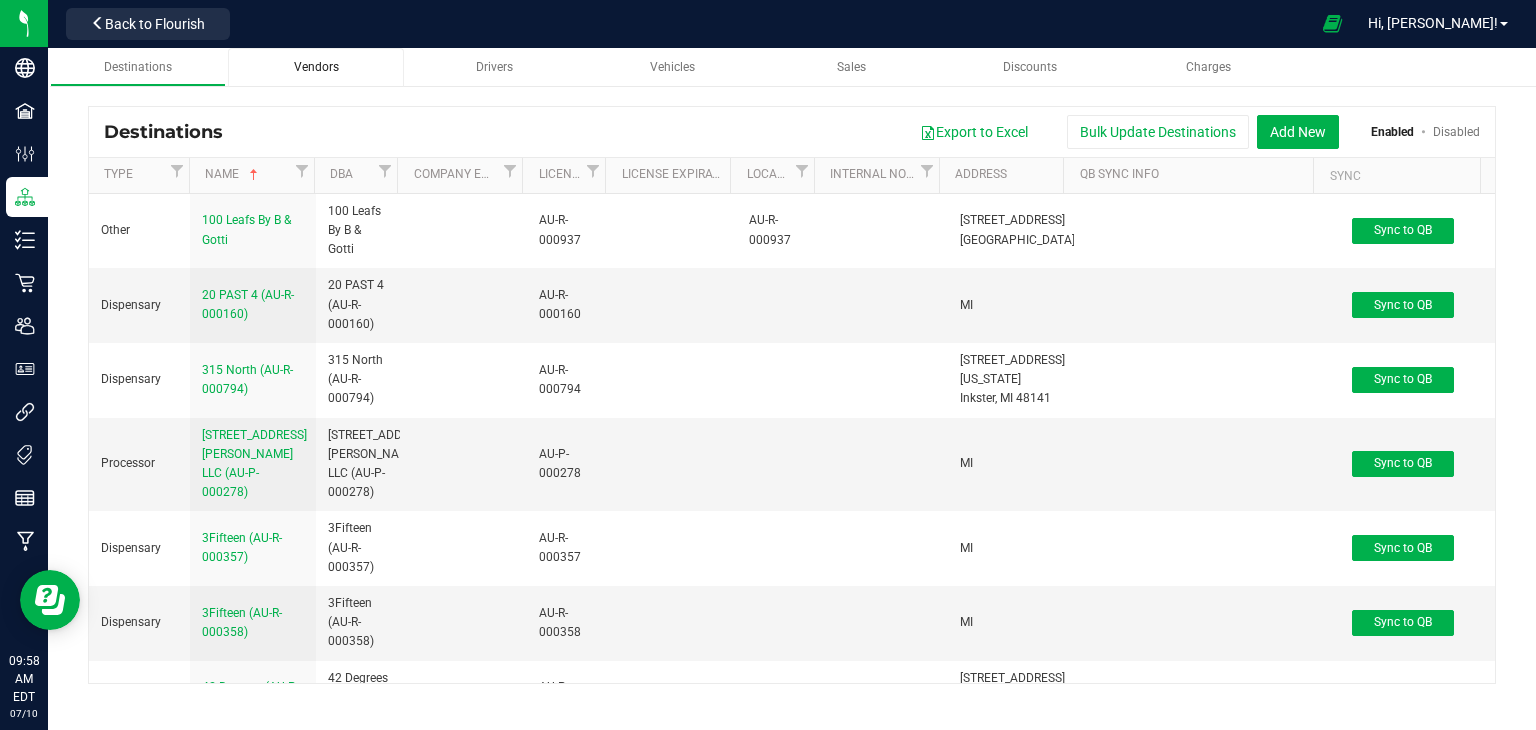 click on "Vendors" at bounding box center [316, 67] 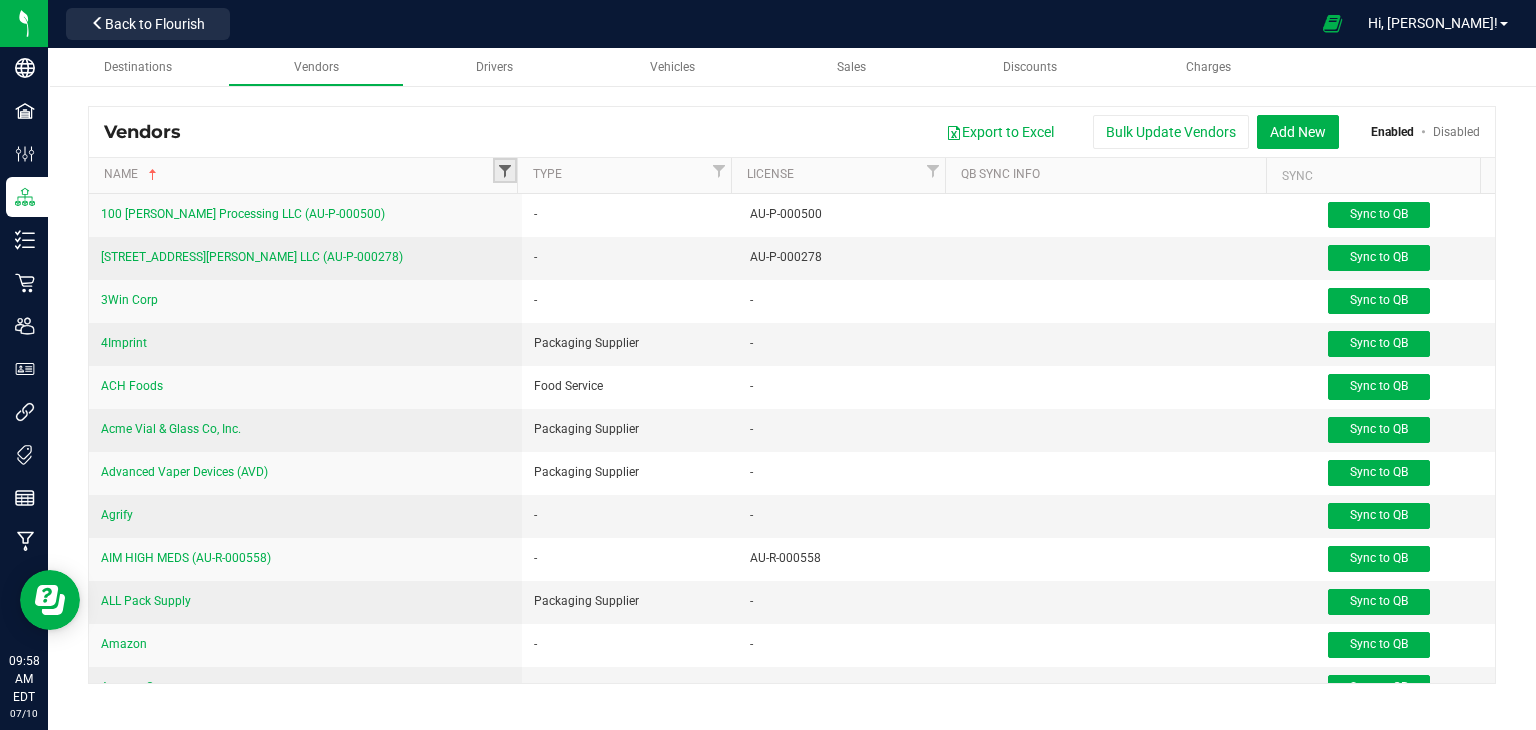 click at bounding box center (505, 171) 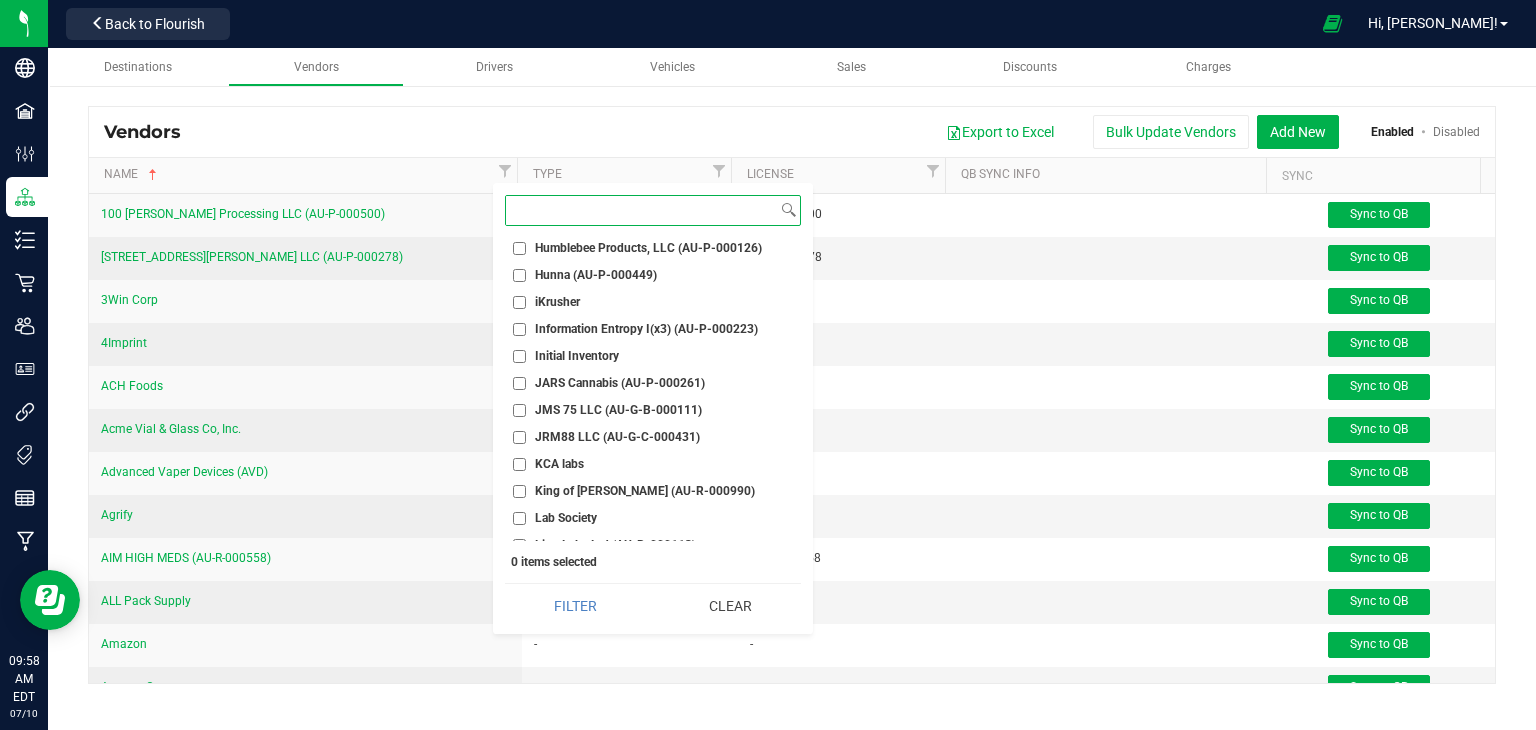 scroll, scrollTop: 2031, scrollLeft: 0, axis: vertical 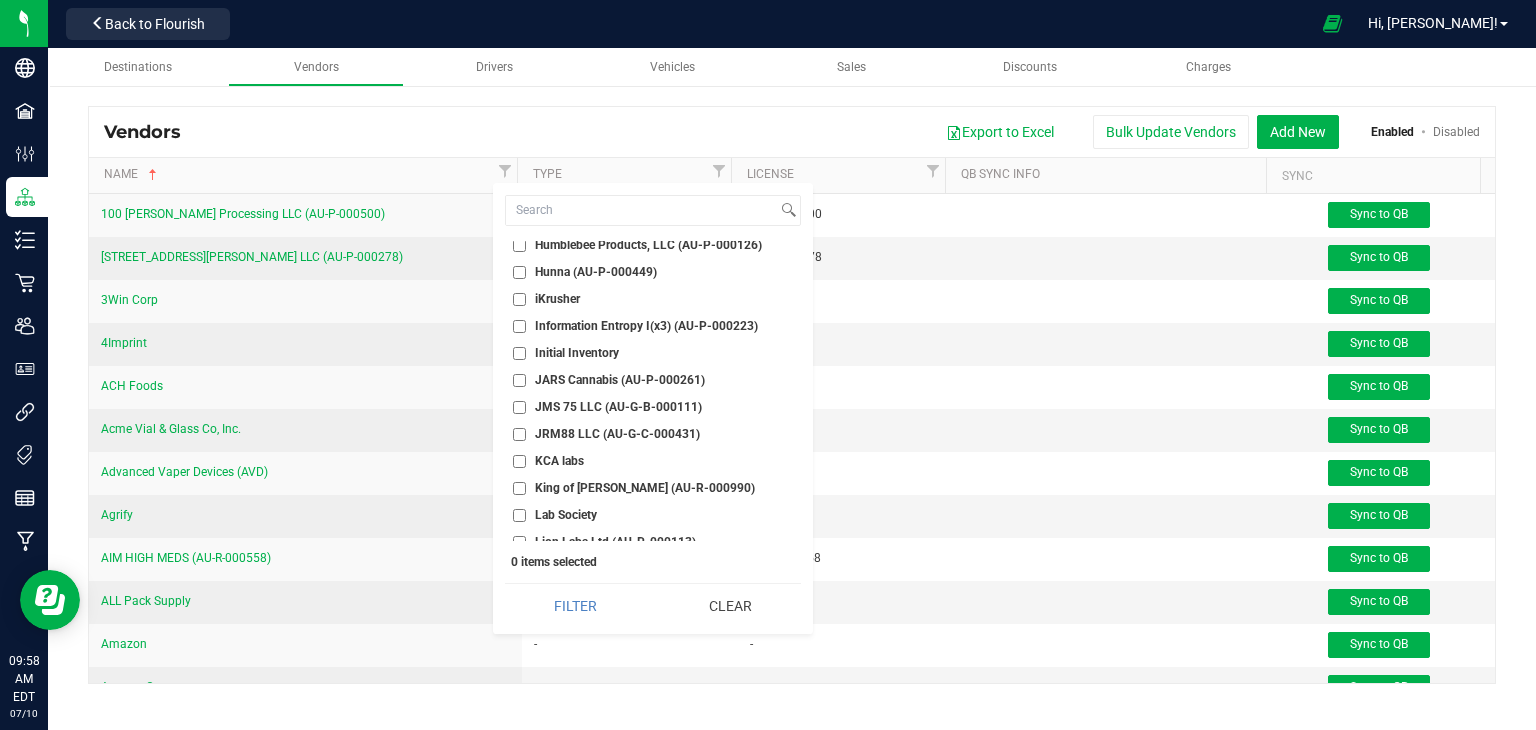 click on "iKrusher" at bounding box center (557, 299) 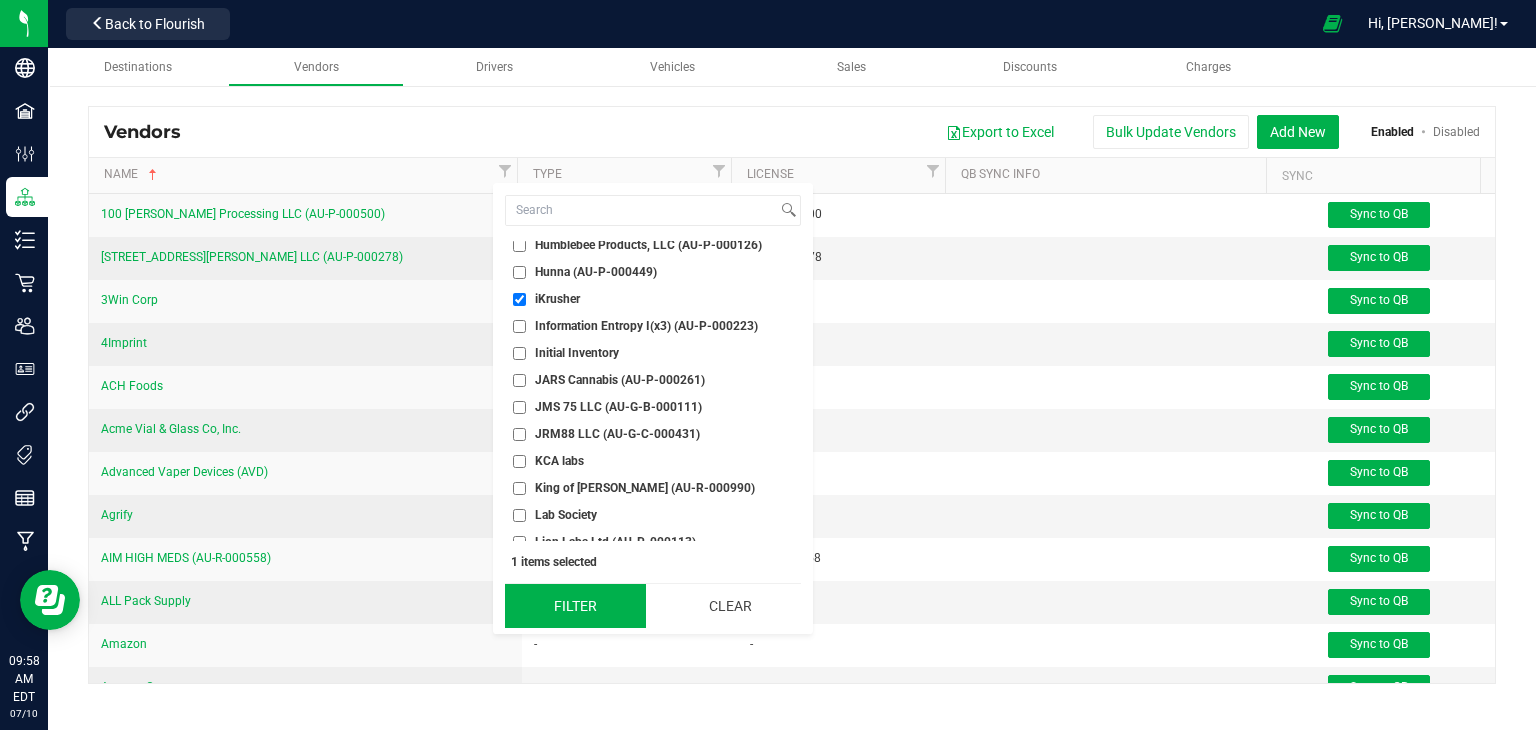 click on "Filter" at bounding box center (575, 606) 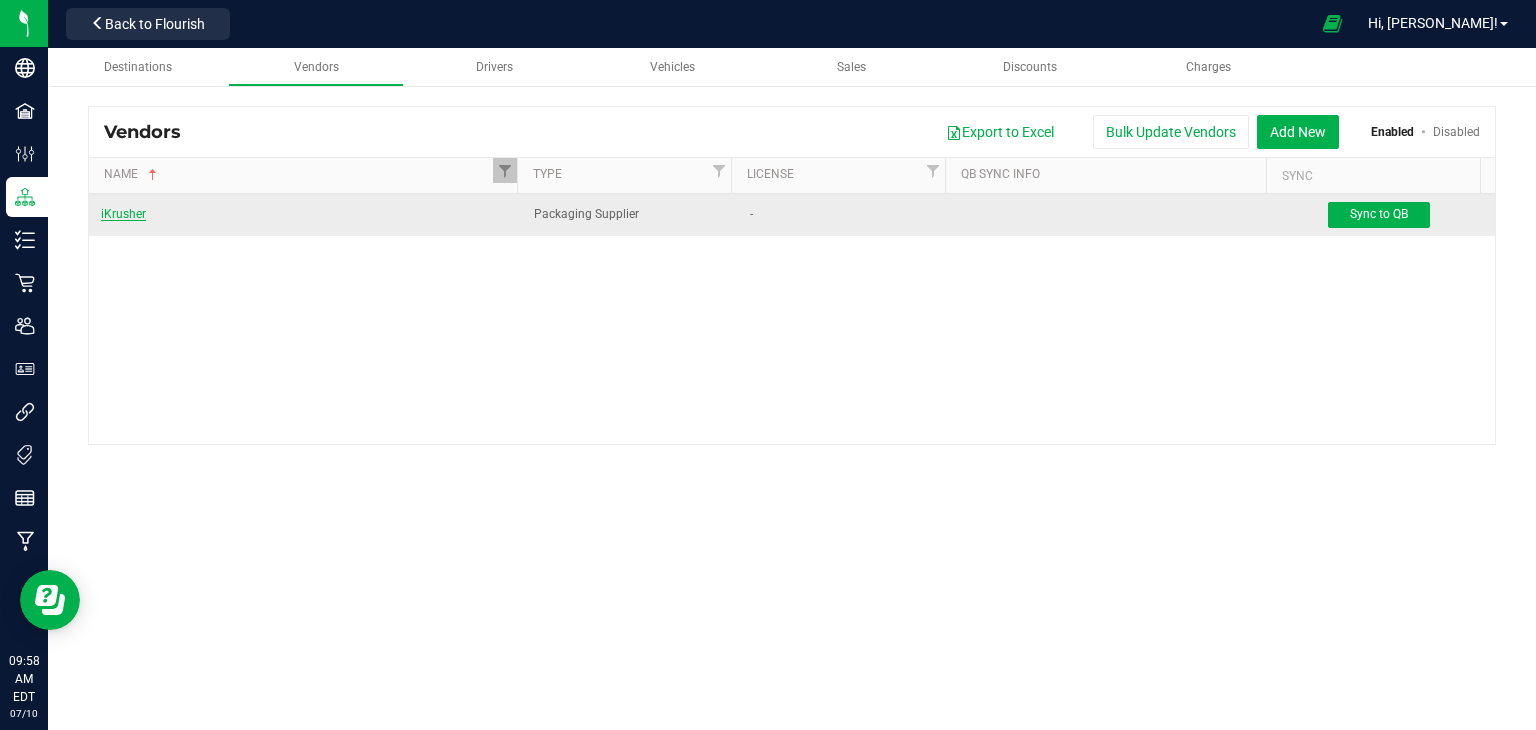 click on "iKrusher" at bounding box center (123, 214) 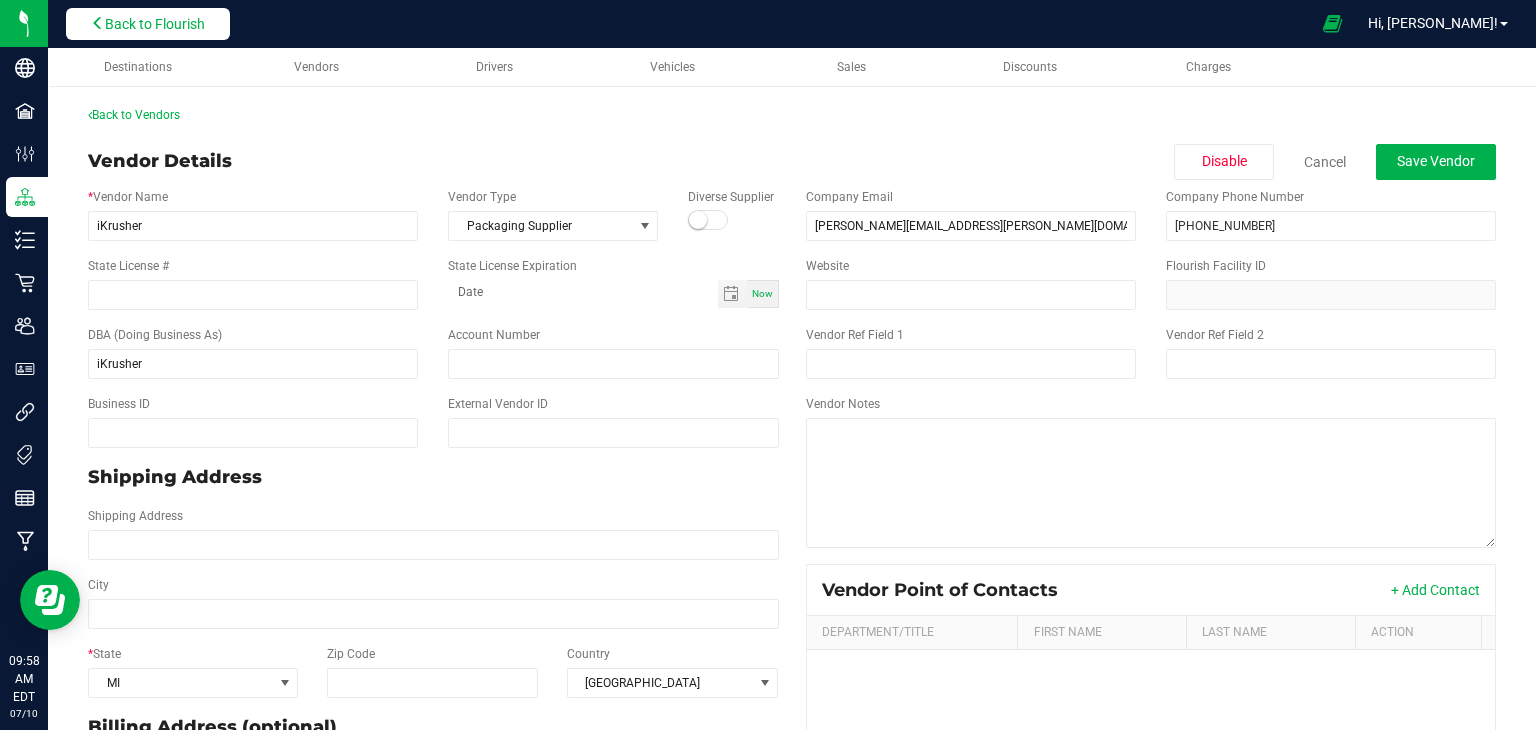 click on "Back to Flourish" at bounding box center (155, 24) 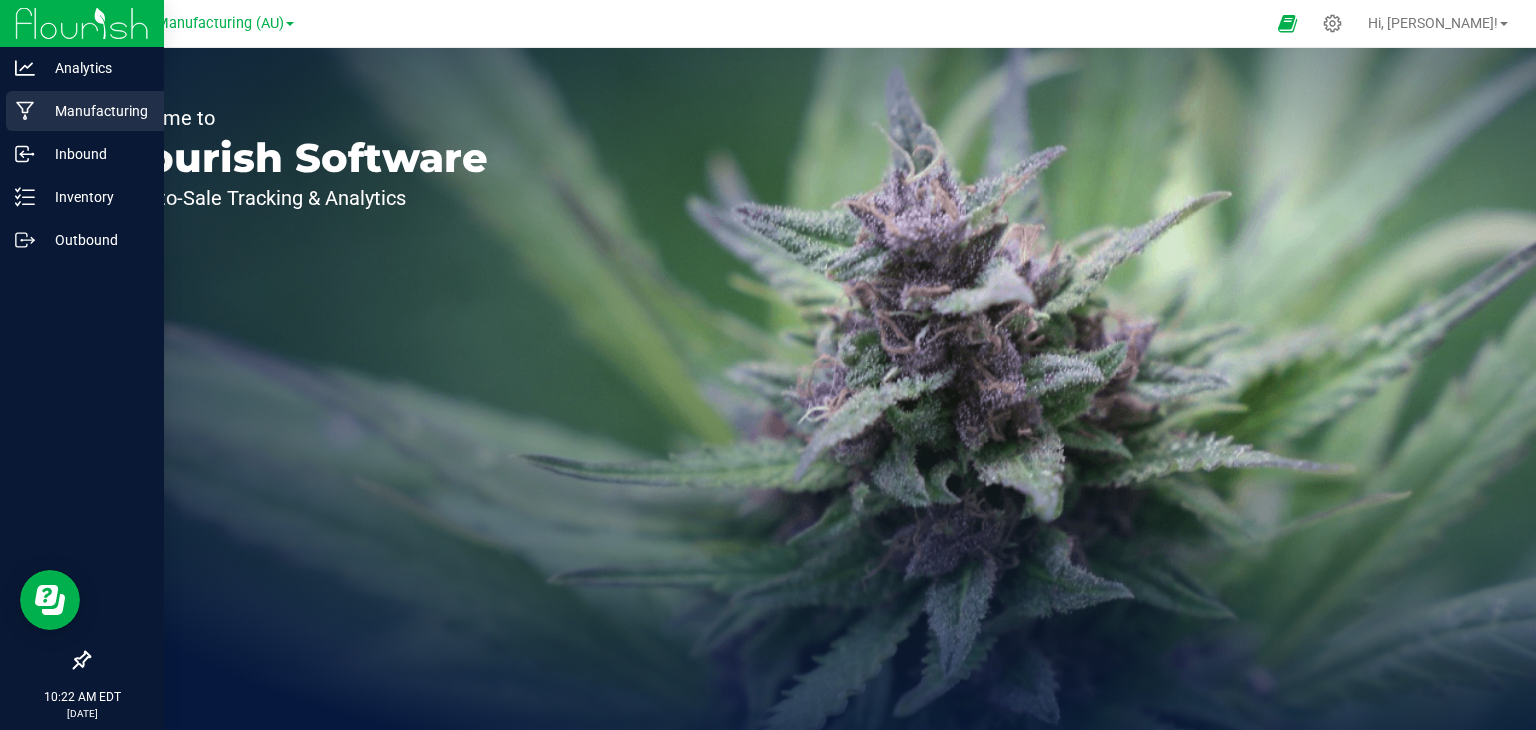 click on "Manufacturing" at bounding box center [95, 111] 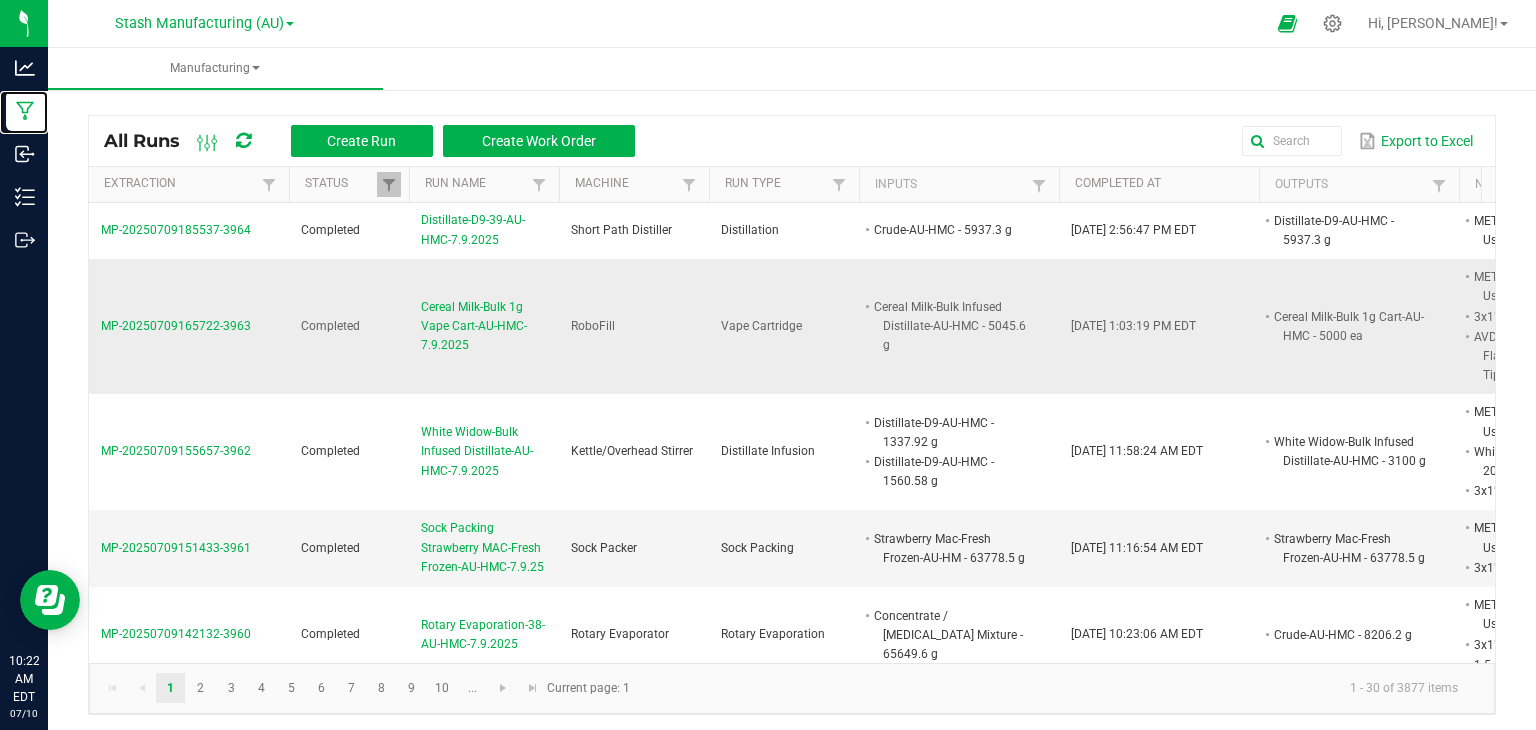 scroll, scrollTop: 0, scrollLeft: 244, axis: horizontal 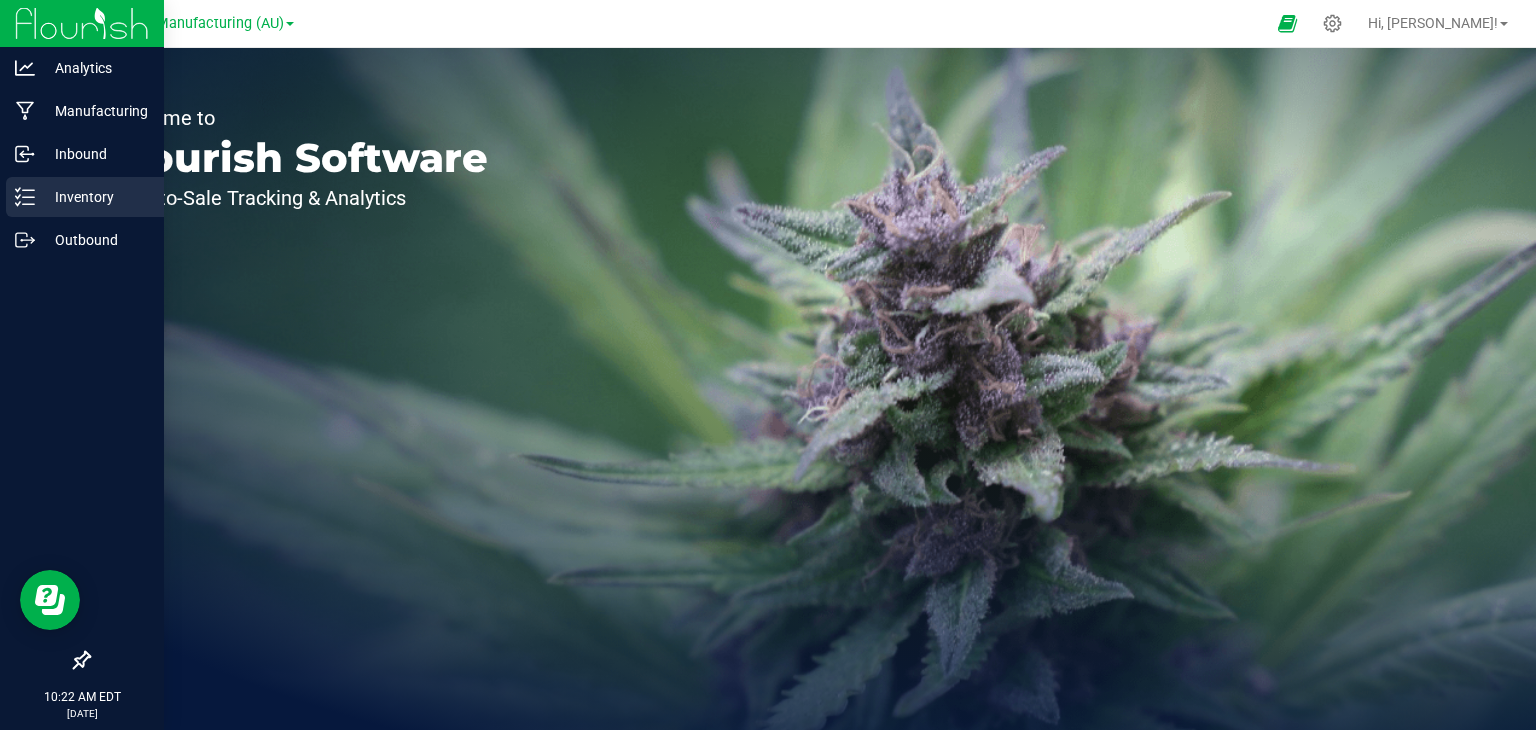 click on "Inventory" at bounding box center [95, 197] 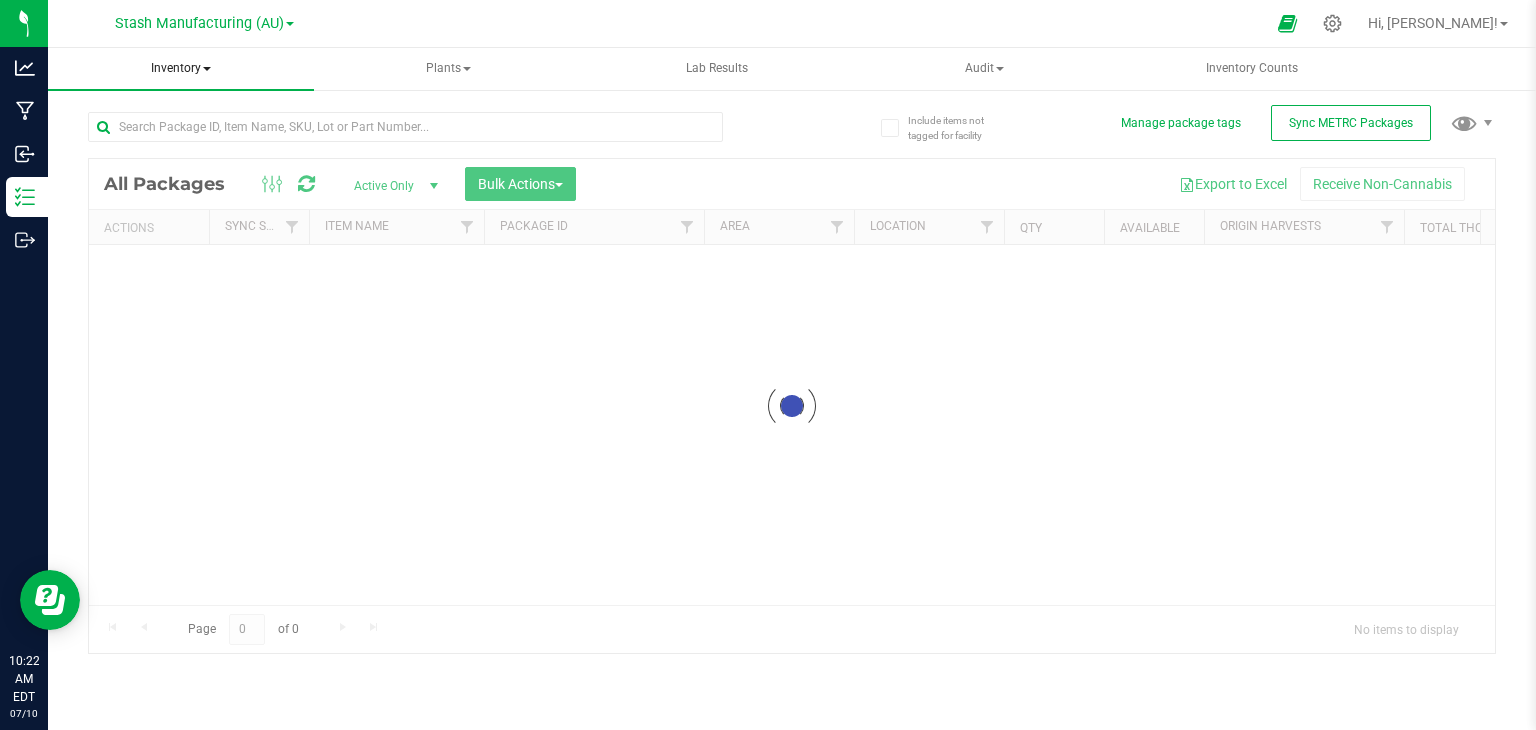 click on "Inventory
All packages
All inventory
Waste log
Create inventory
Plants
All plants" at bounding box center (792, 389) 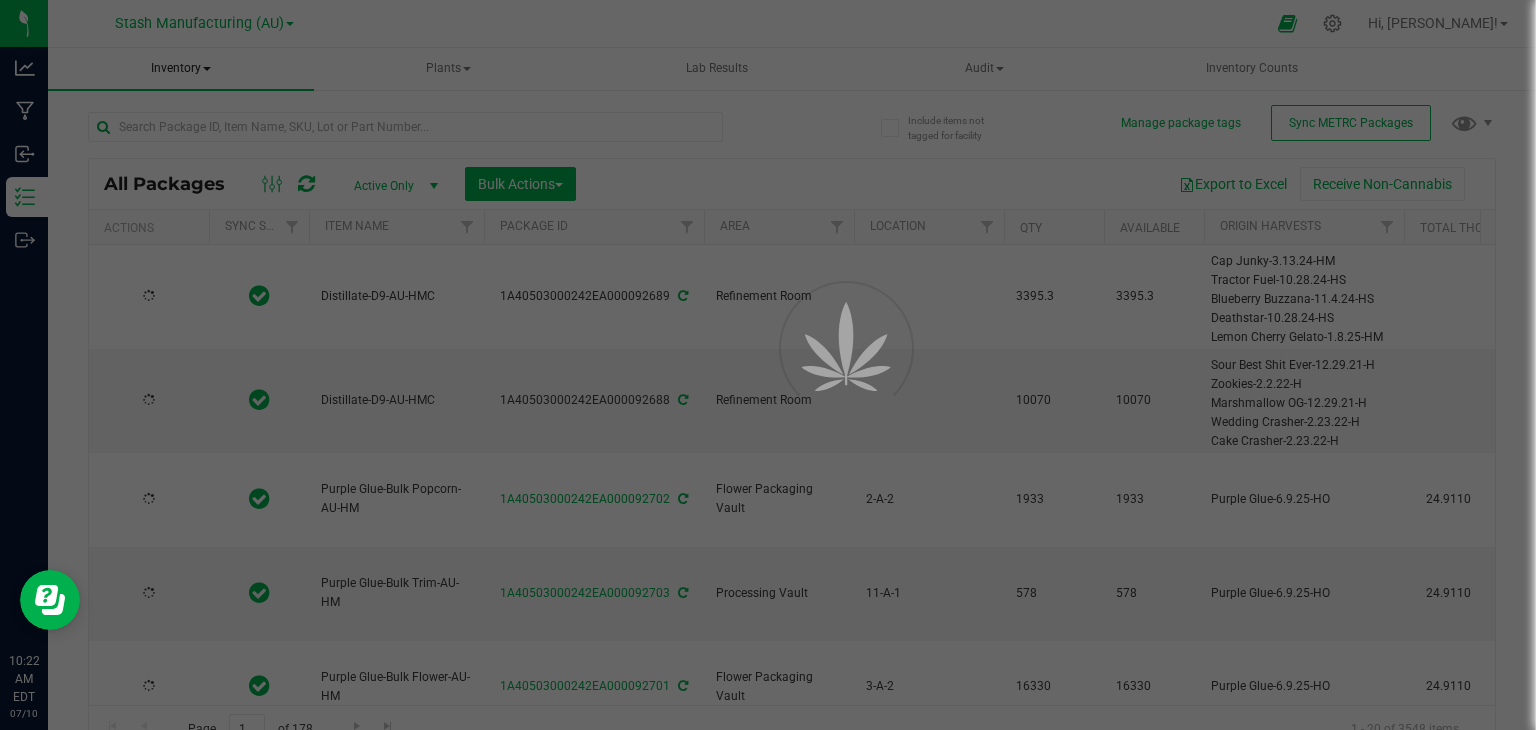 type on "[DATE]" 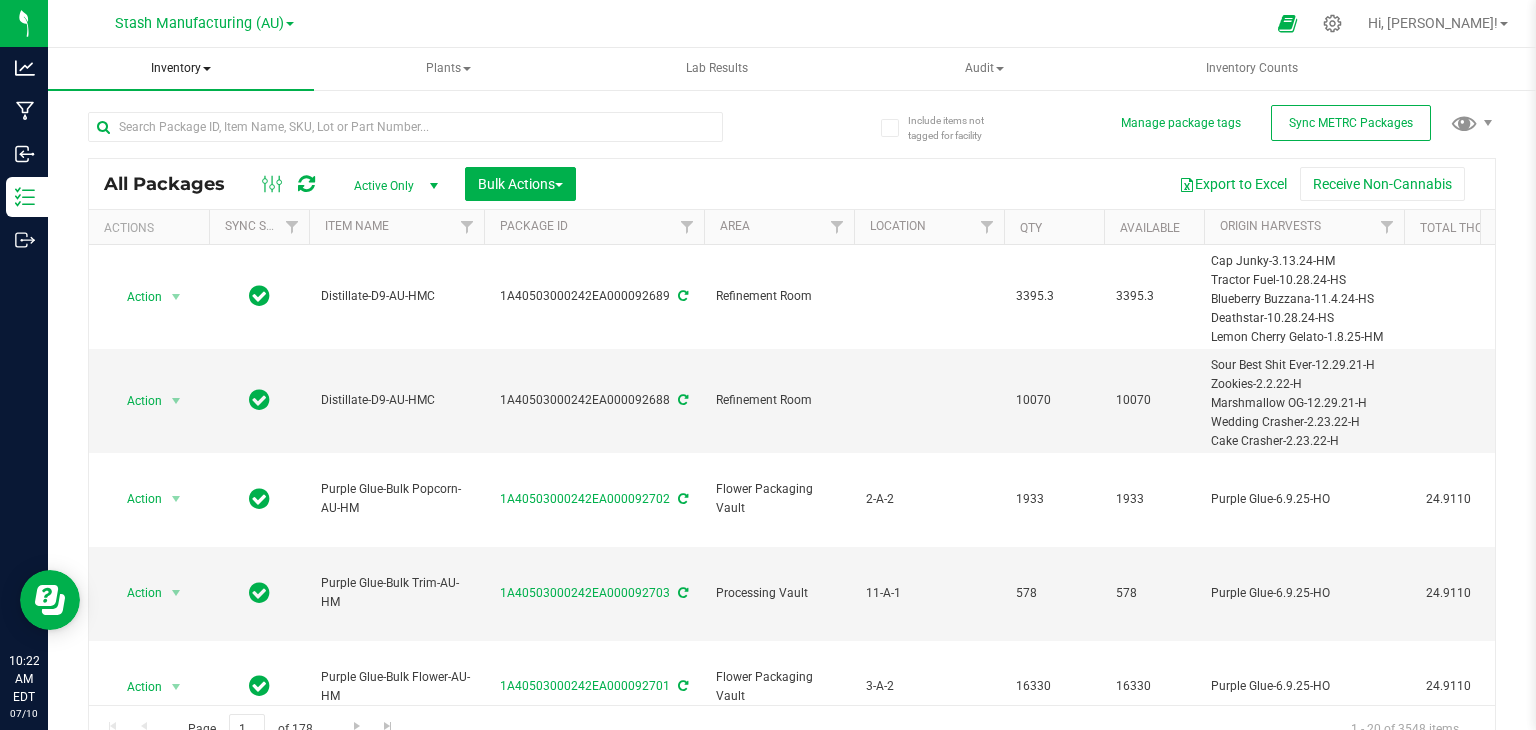 click on "Inventory" at bounding box center (181, 69) 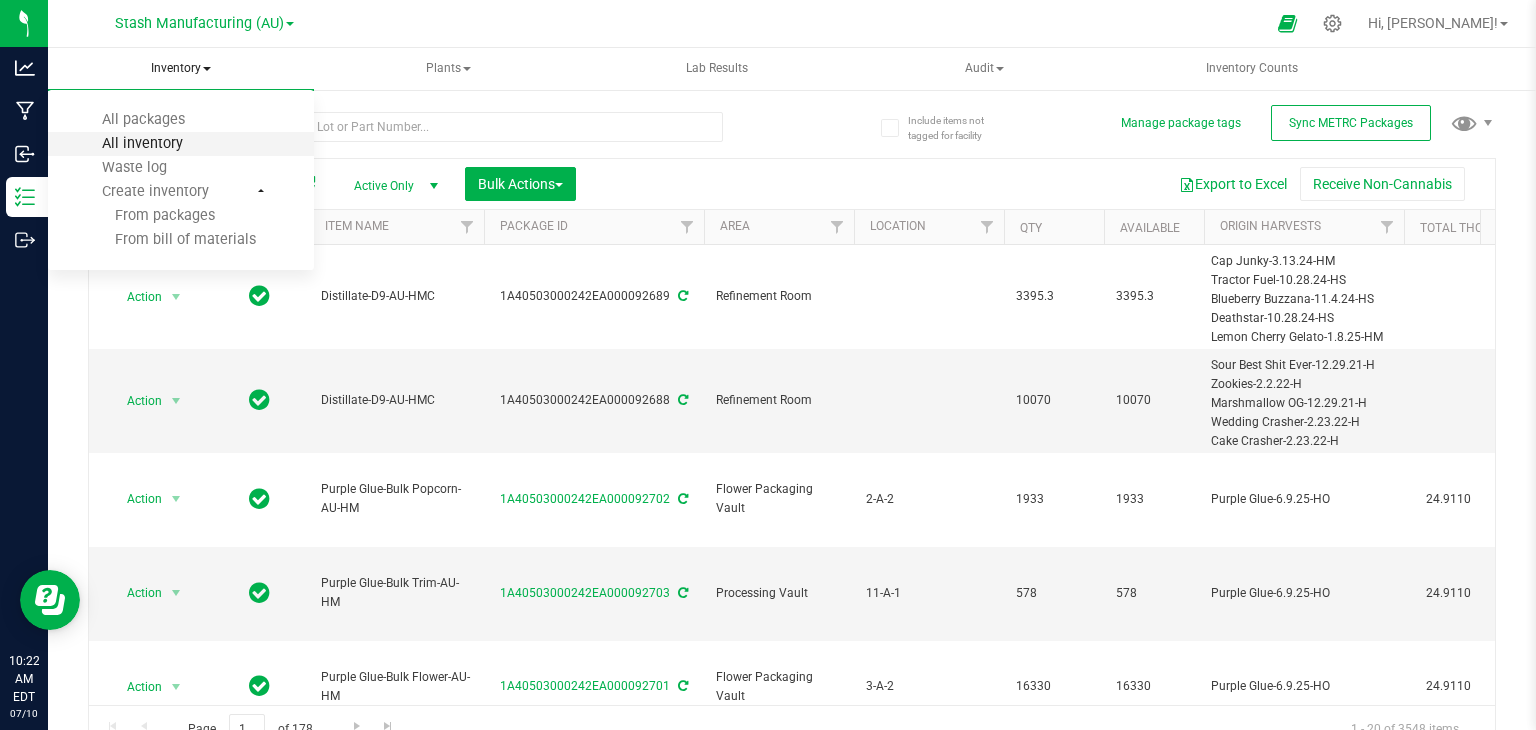 click on "All inventory" at bounding box center [142, 143] 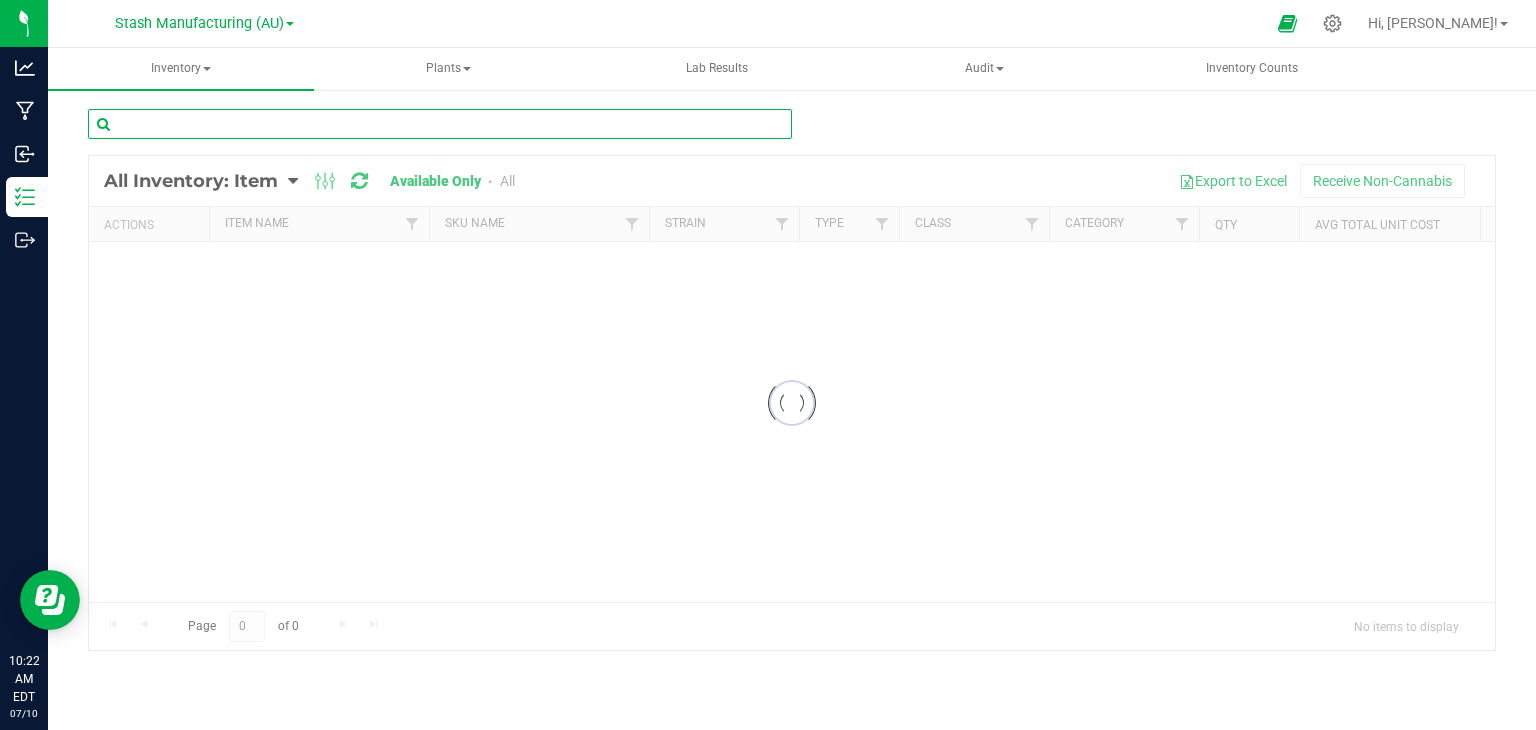click at bounding box center (440, 124) 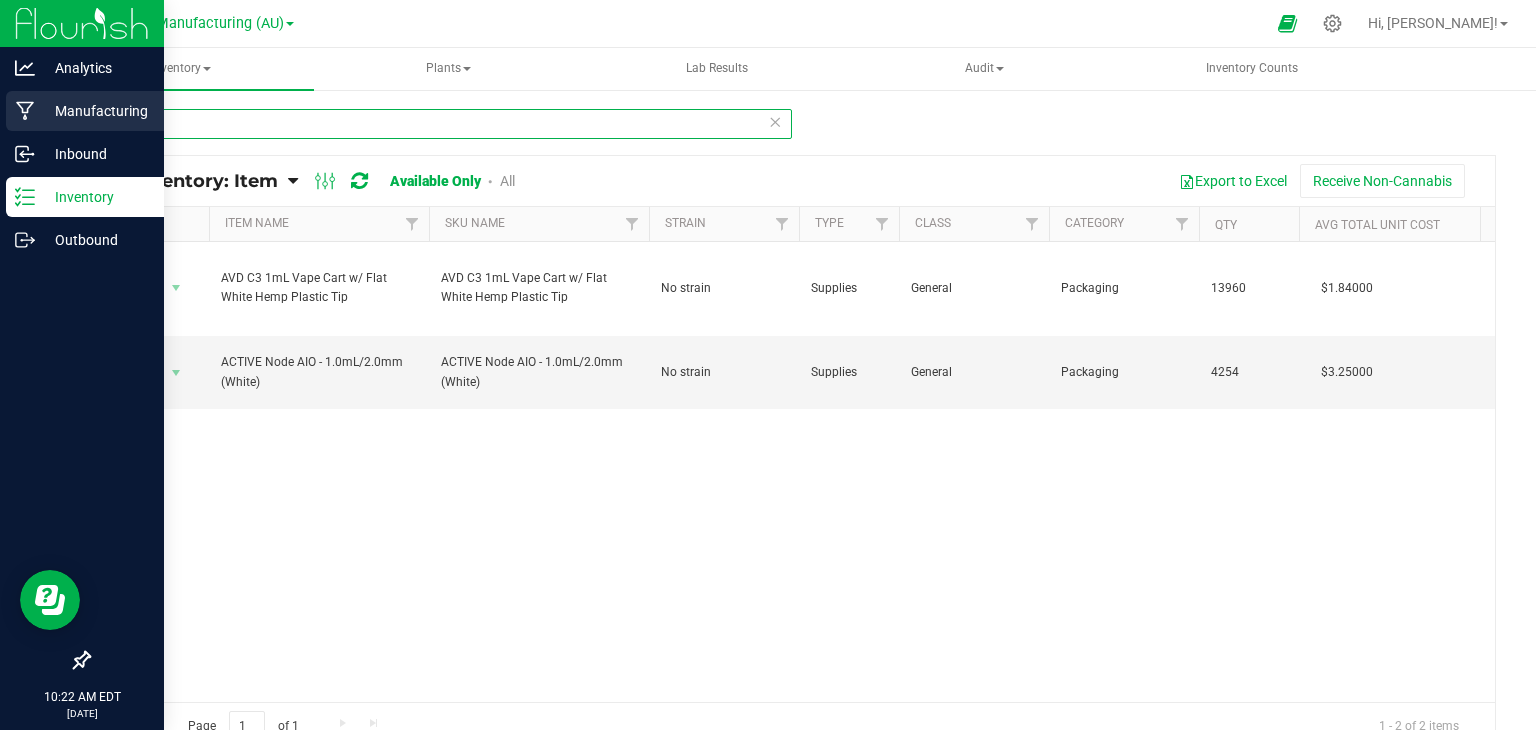 type on "AVD" 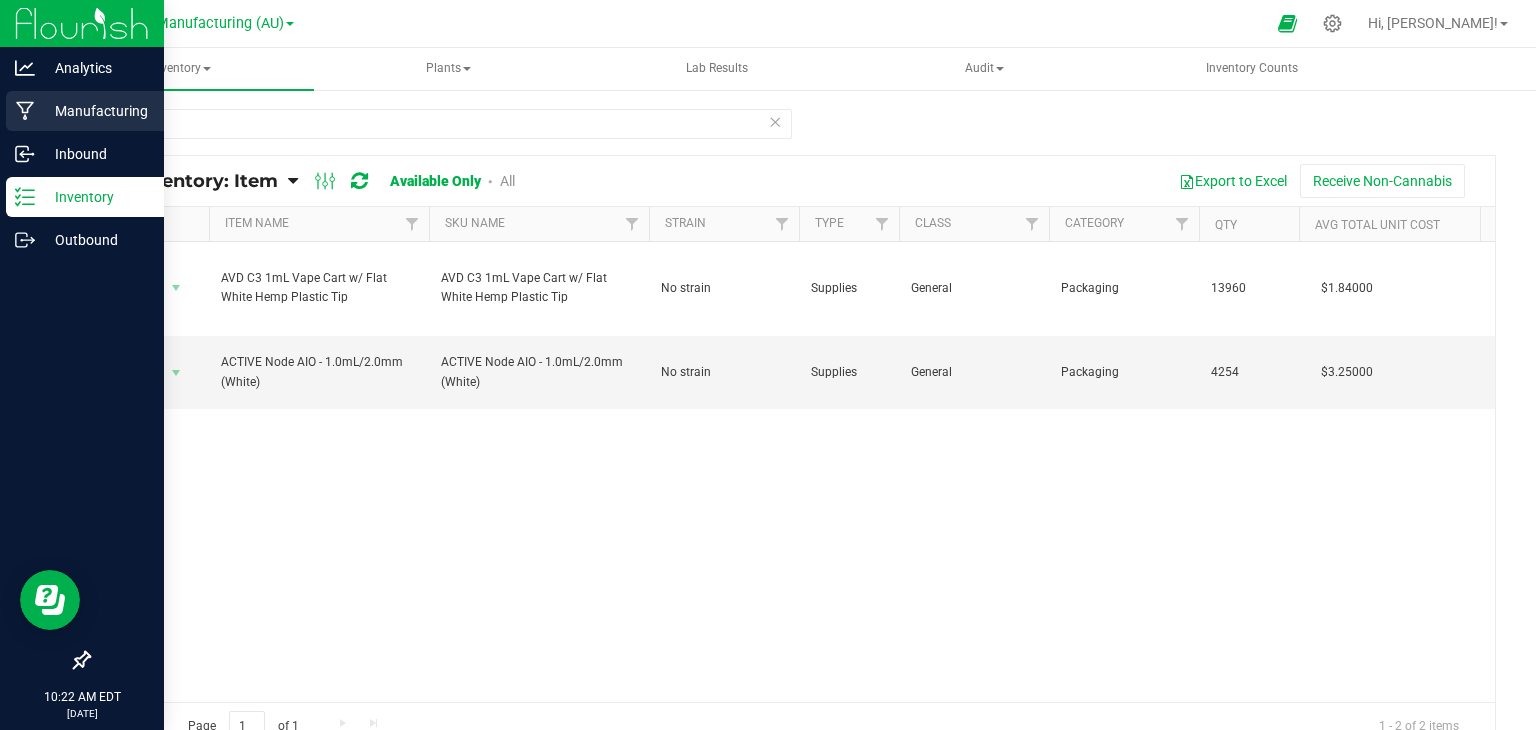 click on "Manufacturing" at bounding box center [95, 111] 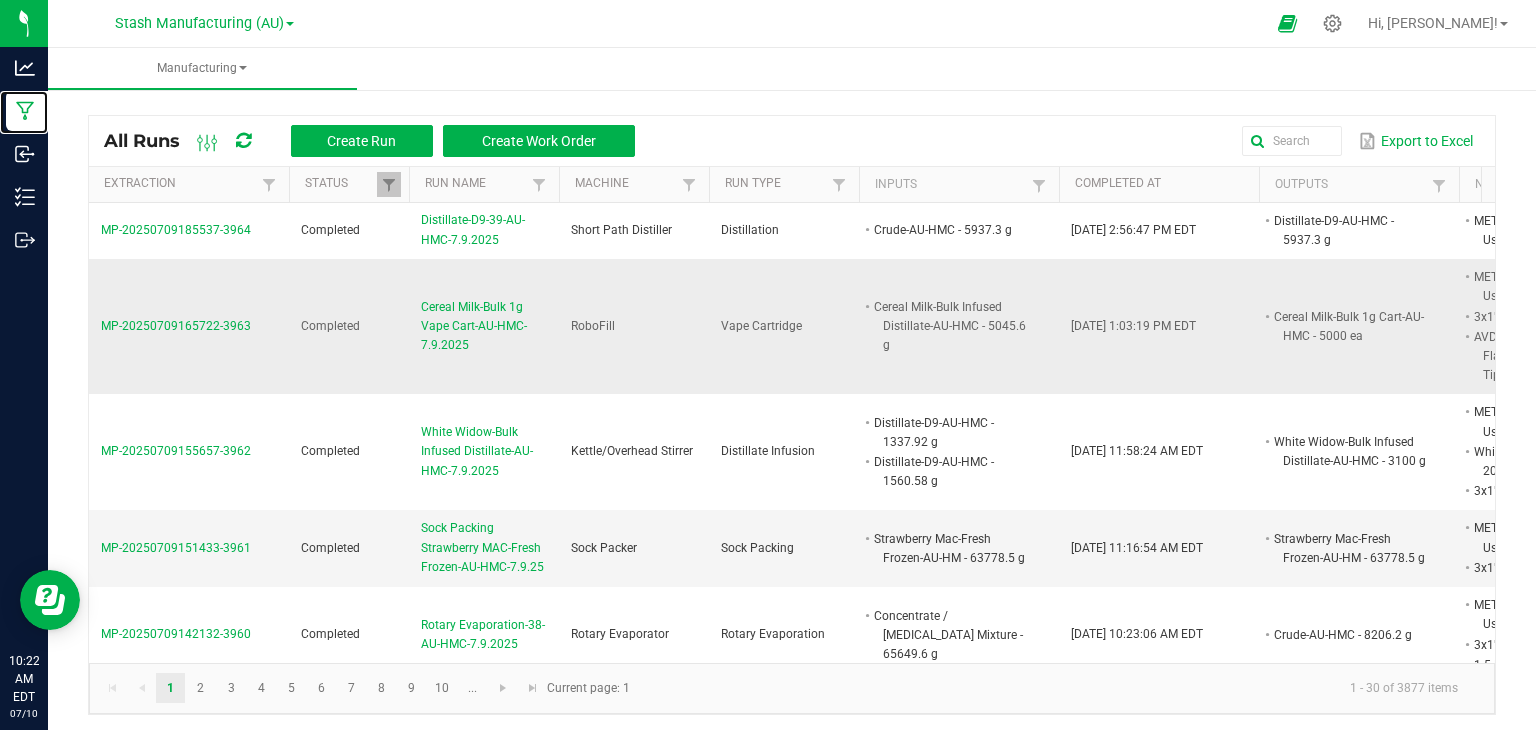 scroll, scrollTop: 0, scrollLeft: 308, axis: horizontal 